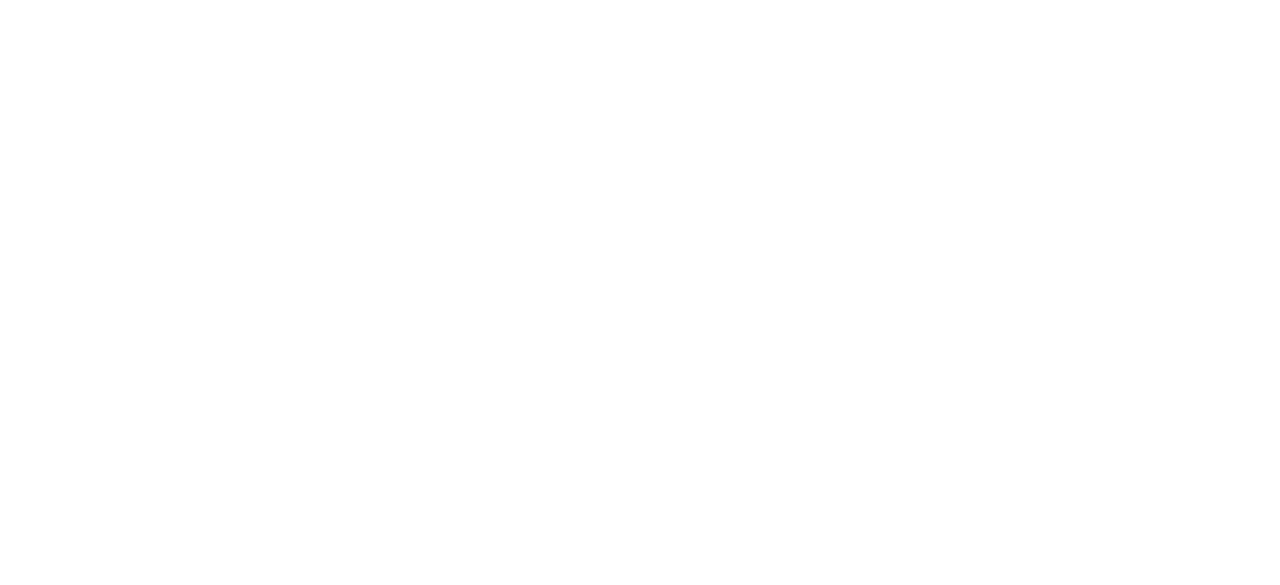 scroll, scrollTop: 0, scrollLeft: 0, axis: both 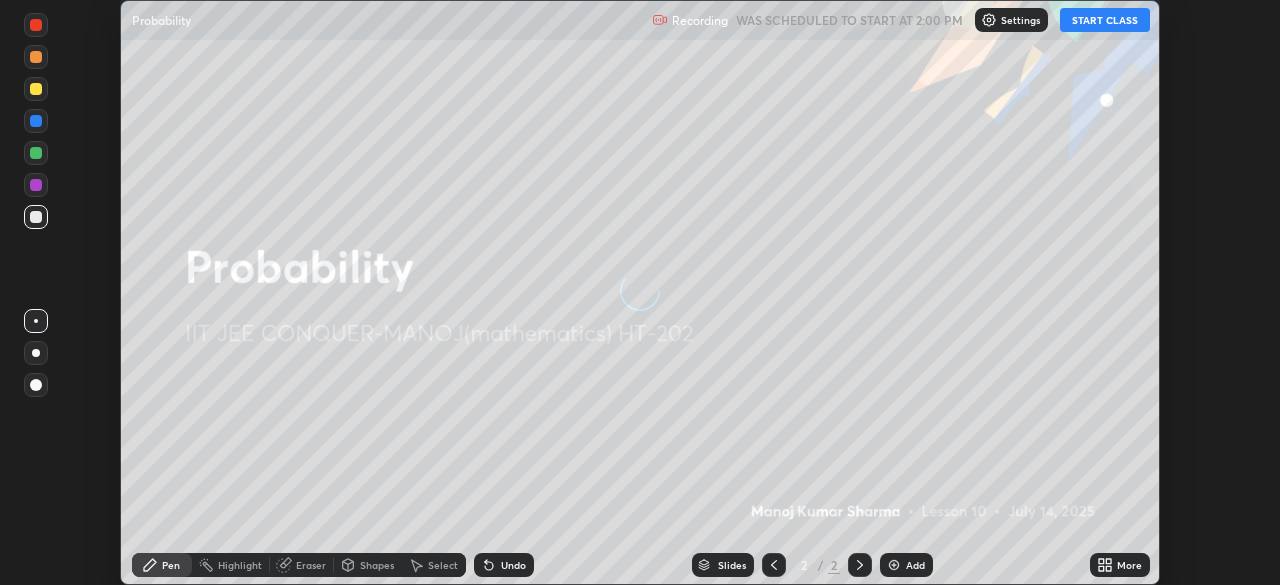 click on "START CLASS" at bounding box center [1105, 20] 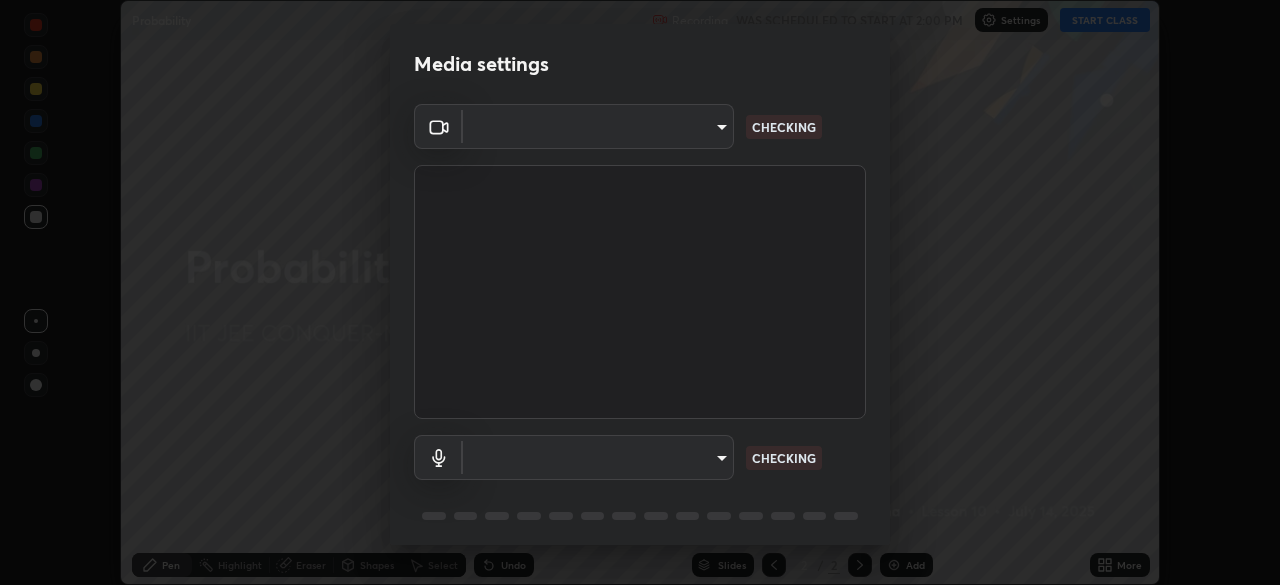 type on "4b07550f10a59a7173657f9d6ee7a44ffe01d6d7b1bc446bebceededd52016b0" 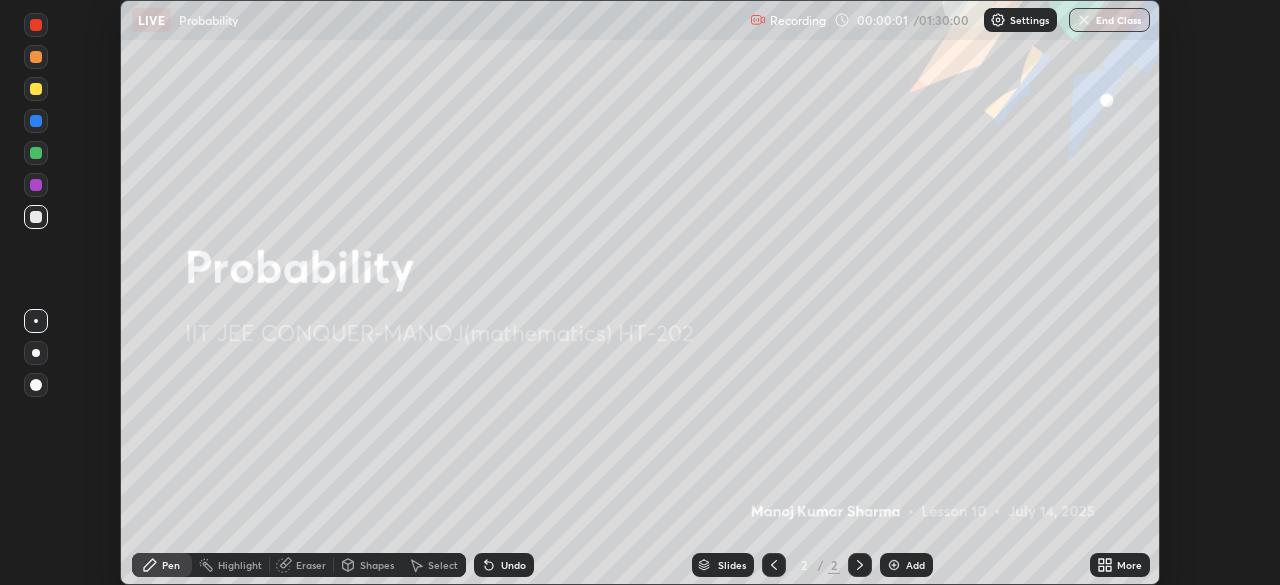 click 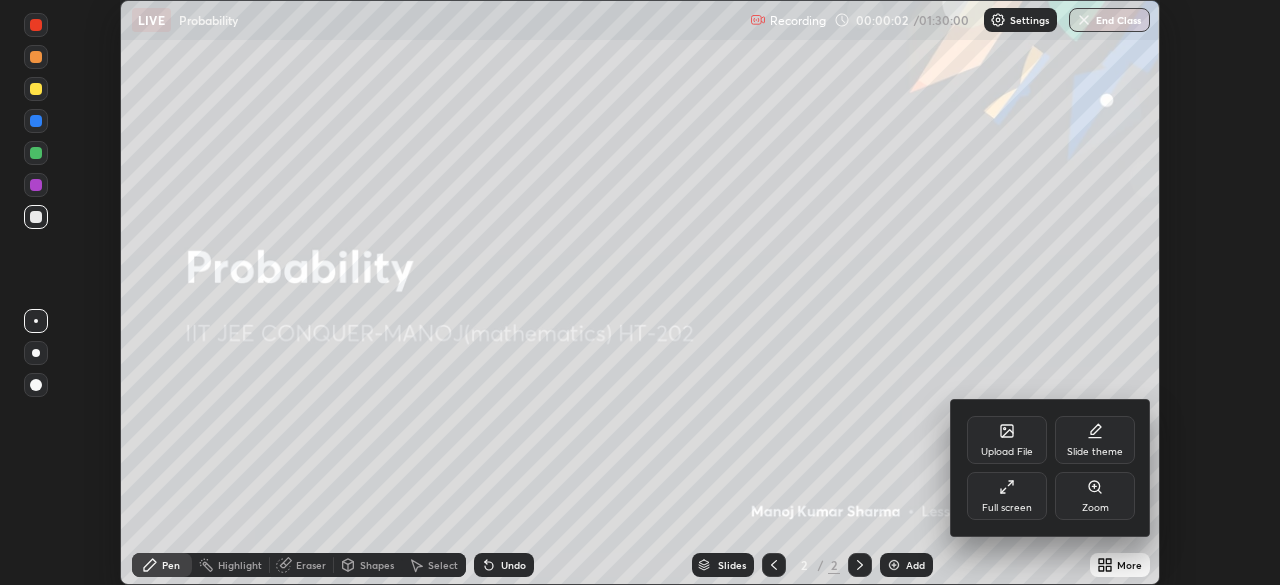 click on "Full screen" at bounding box center (1007, 508) 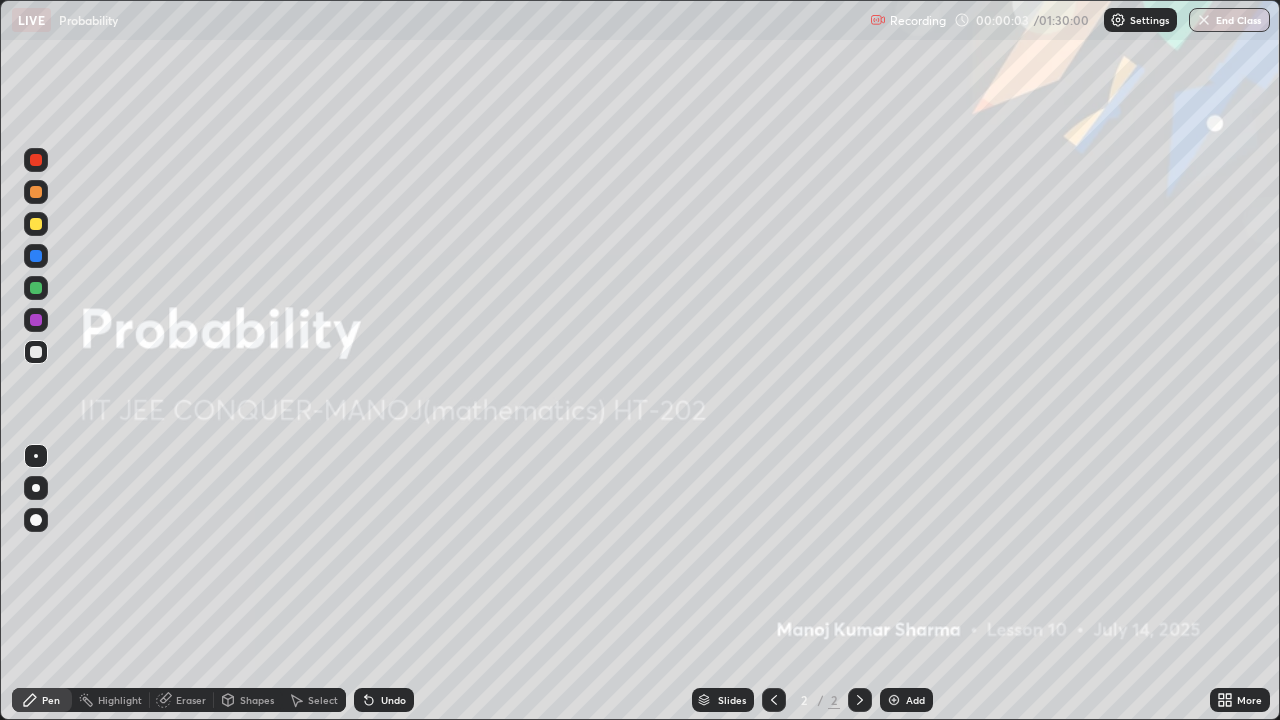 scroll, scrollTop: 99280, scrollLeft: 98720, axis: both 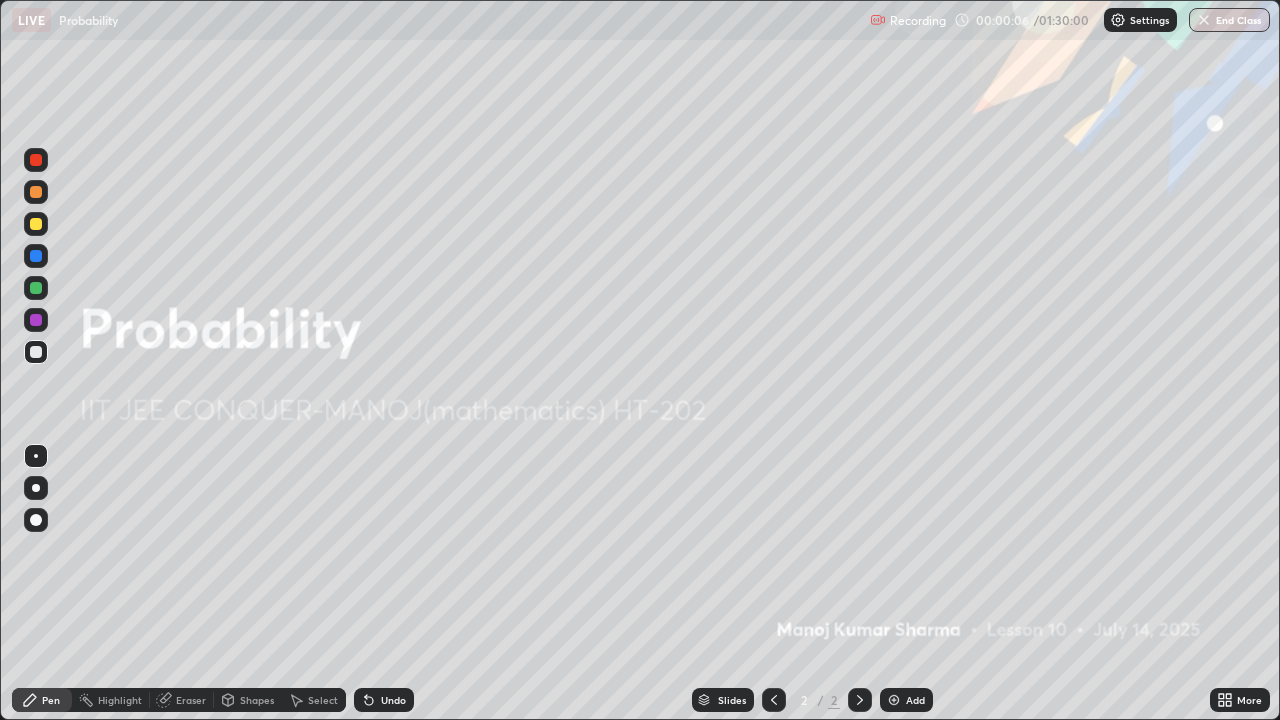 click on "Settings" at bounding box center [1140, 20] 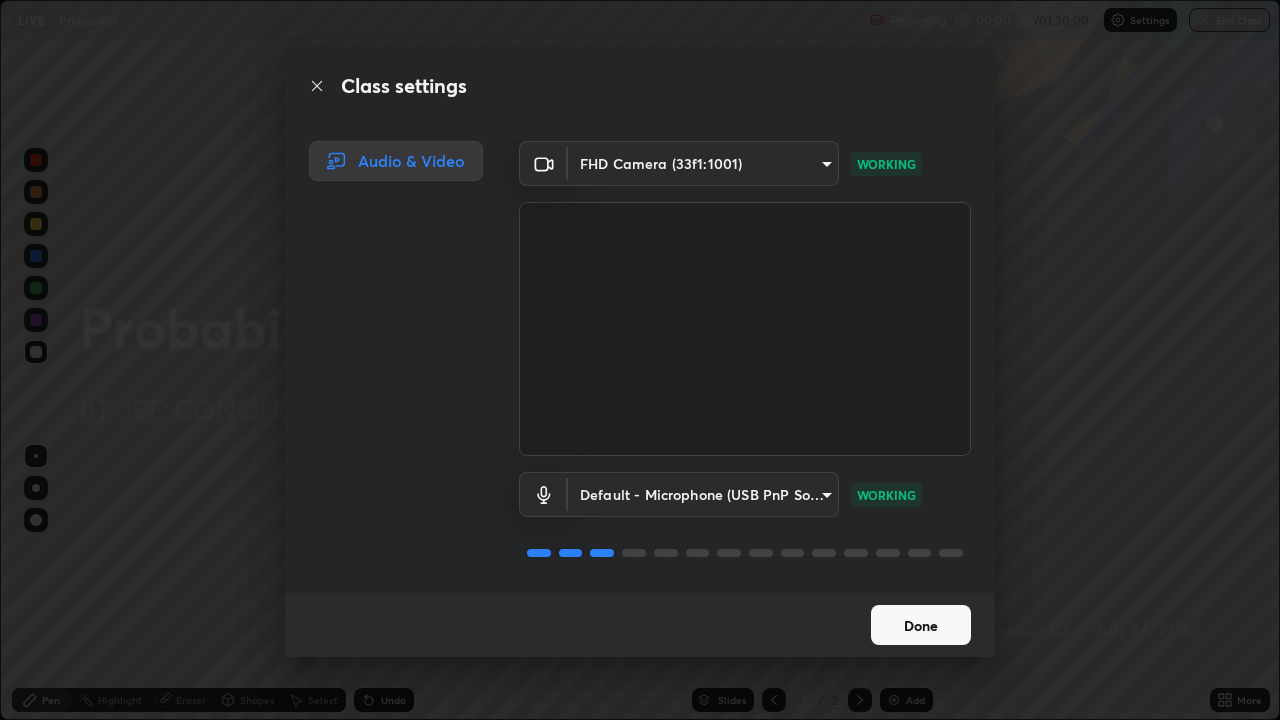 click on "Done" at bounding box center [921, 625] 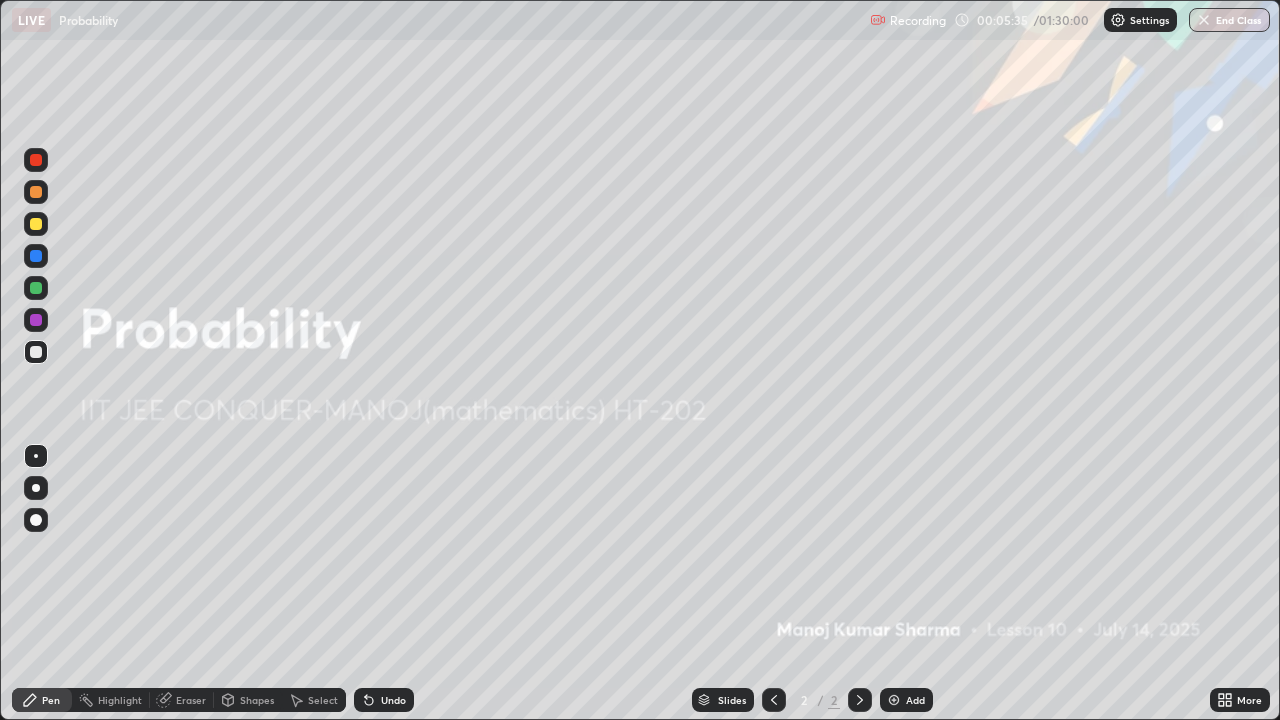 click at bounding box center [36, 520] 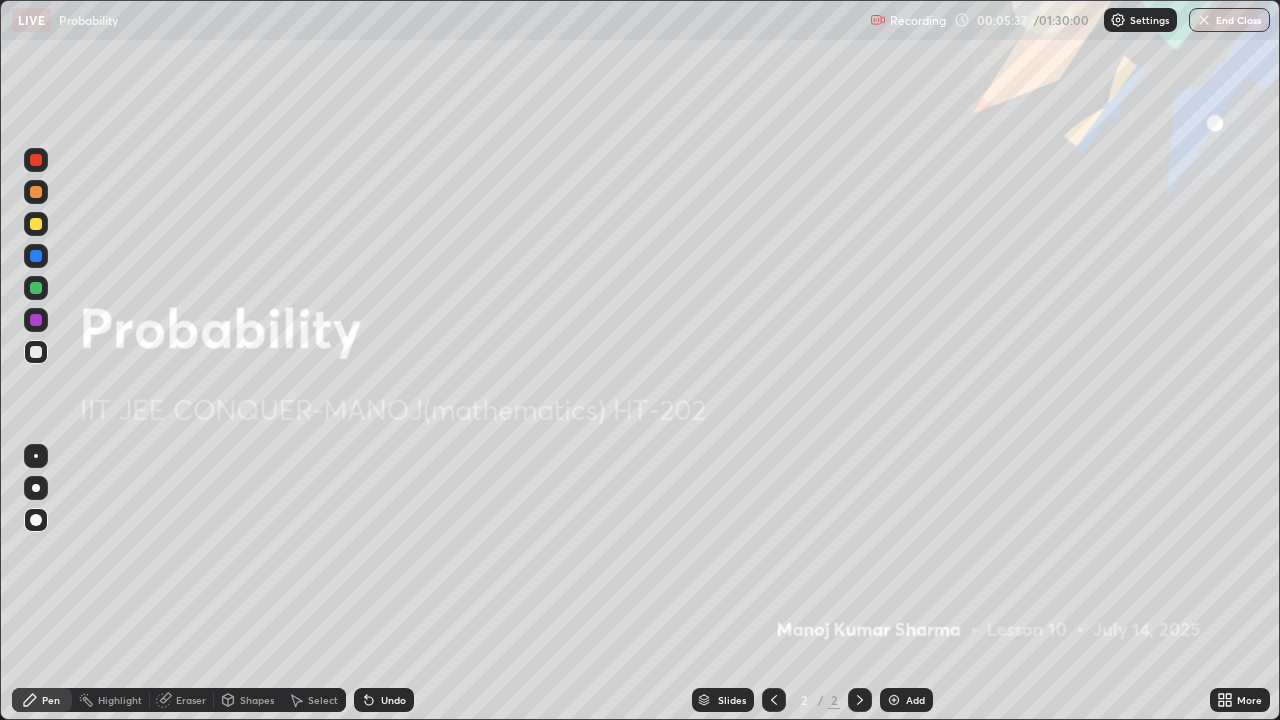 click at bounding box center [36, 520] 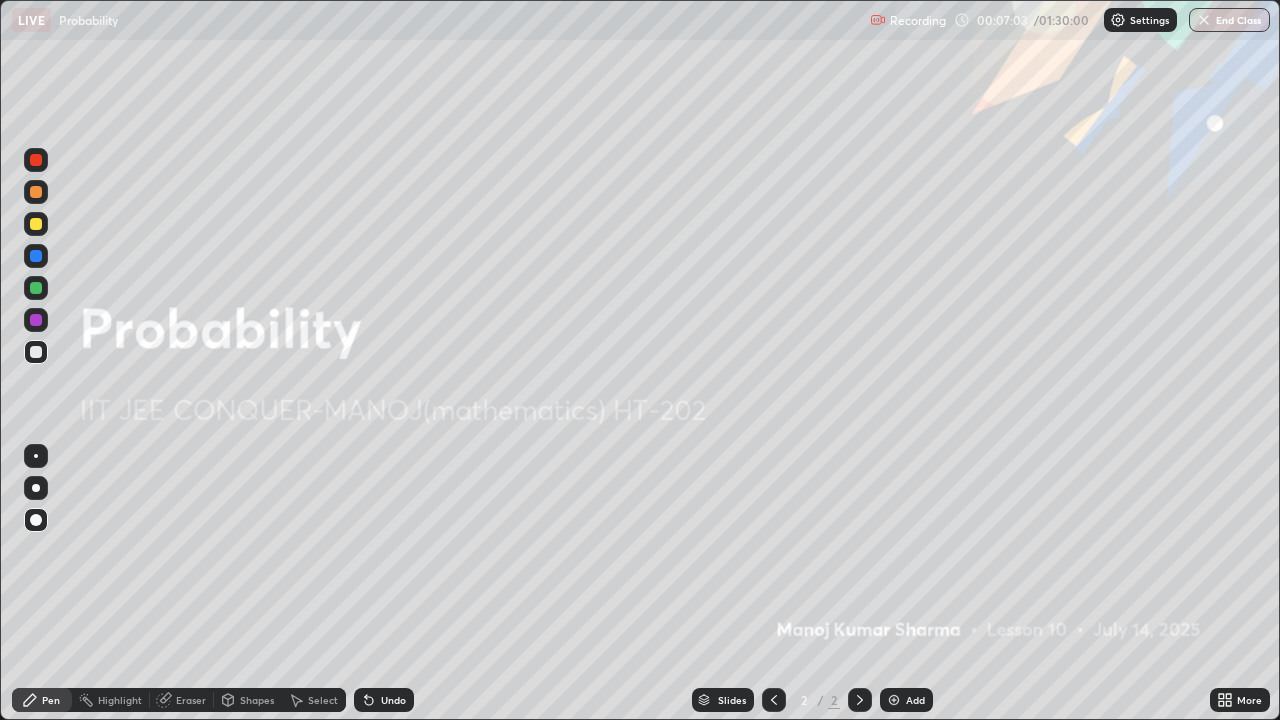 click on "Add" at bounding box center [915, 700] 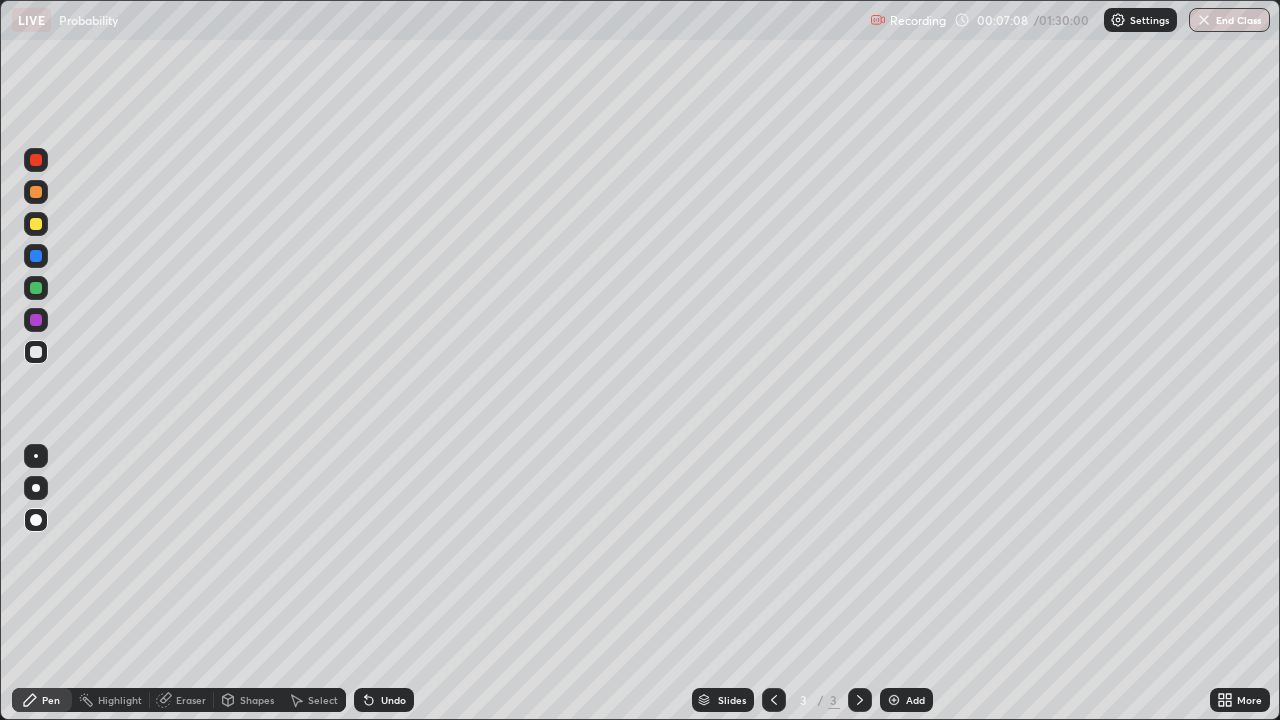 click at bounding box center [36, 320] 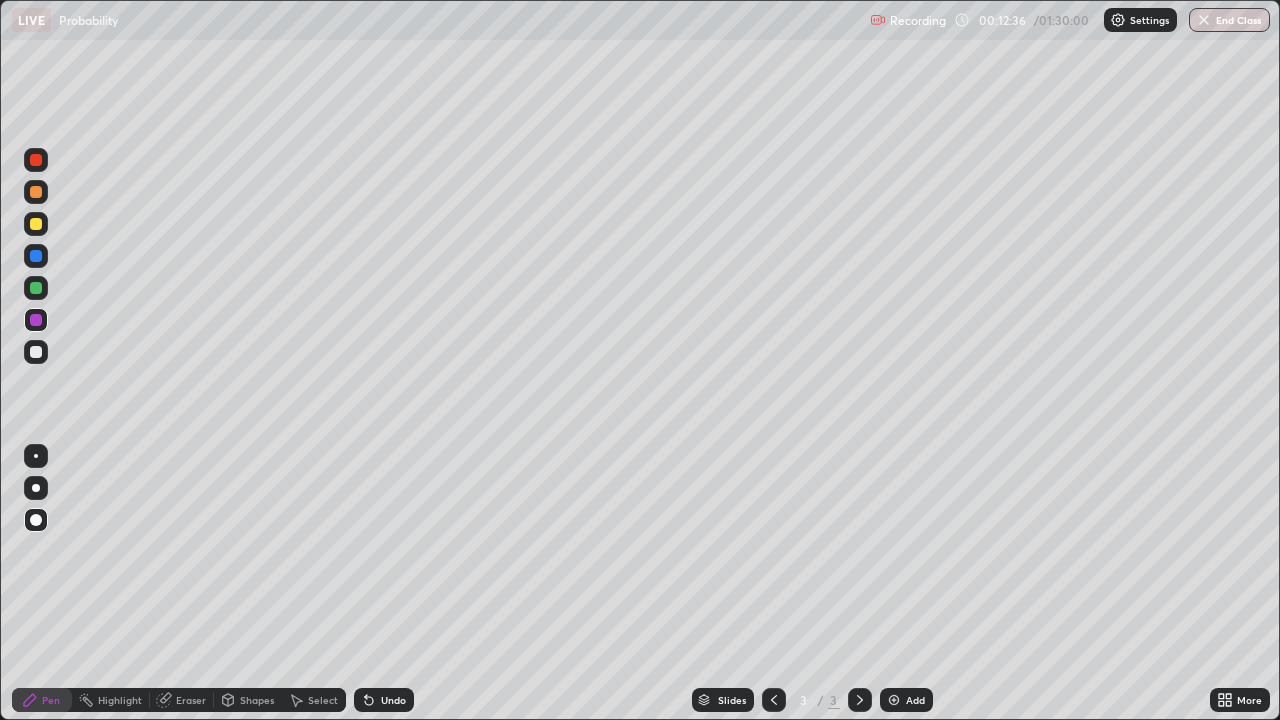 click on "Undo" at bounding box center [384, 700] 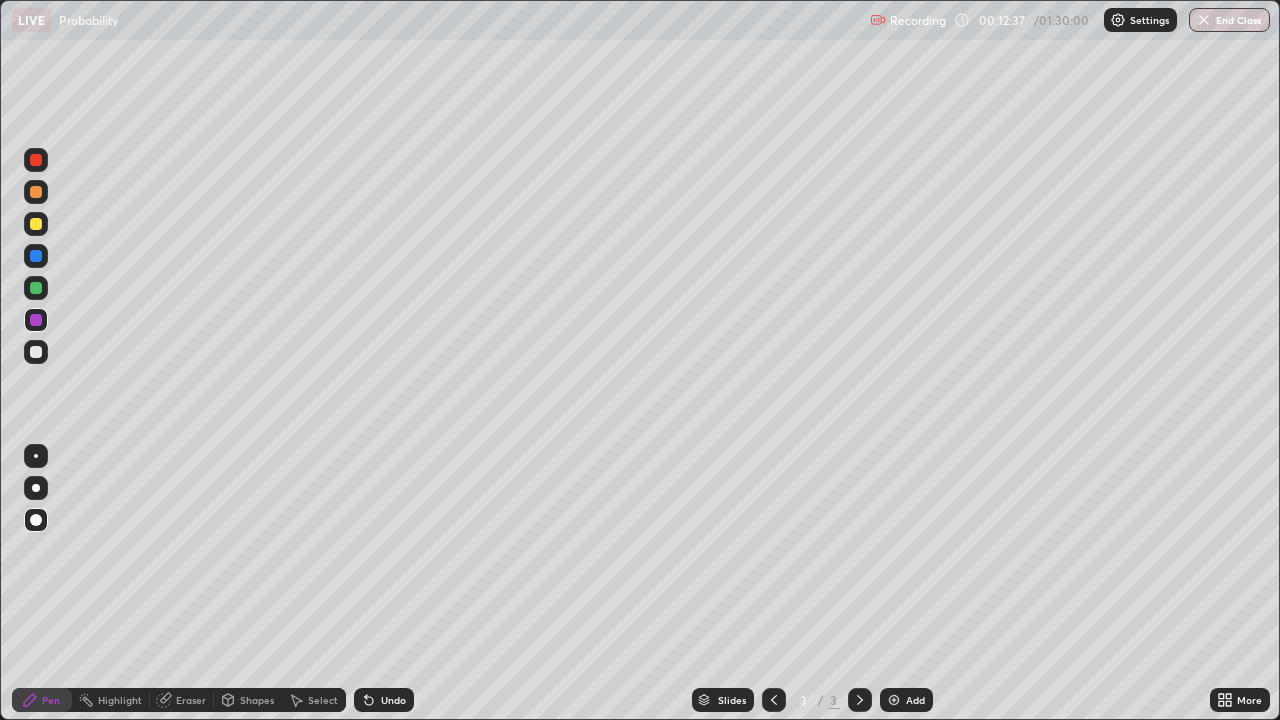 click on "Undo" at bounding box center (393, 700) 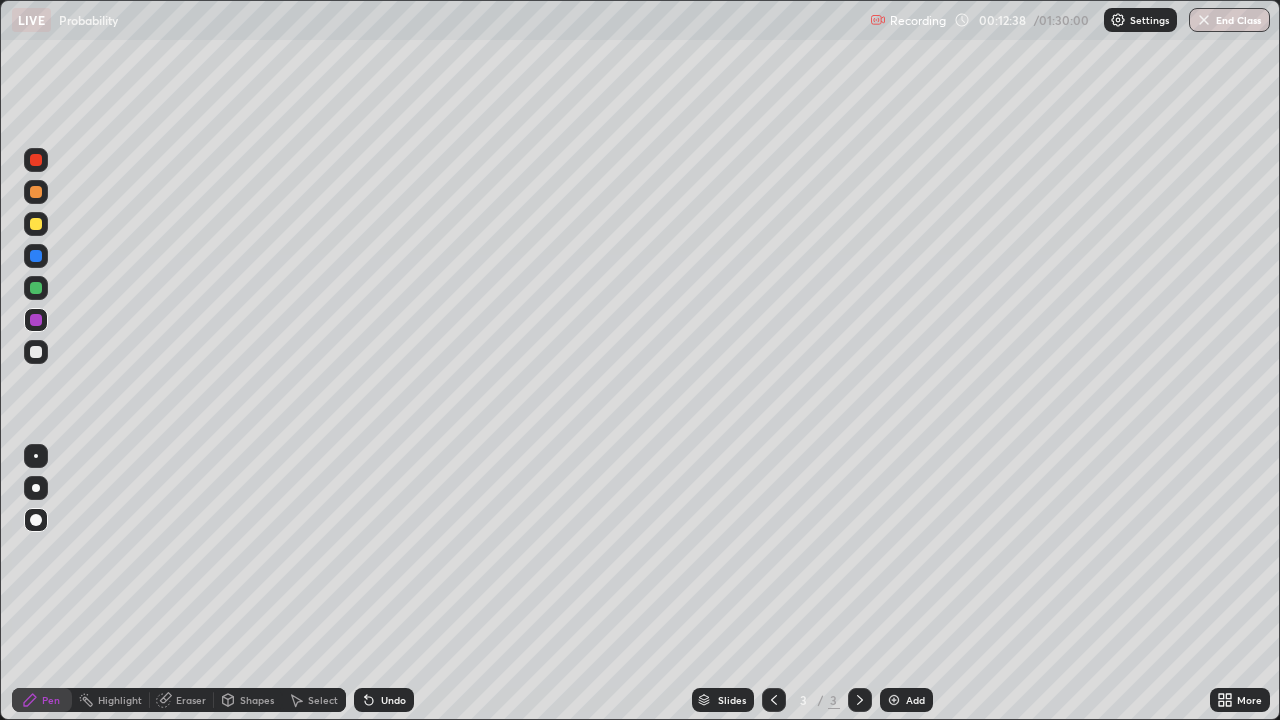 click on "Undo" at bounding box center (384, 700) 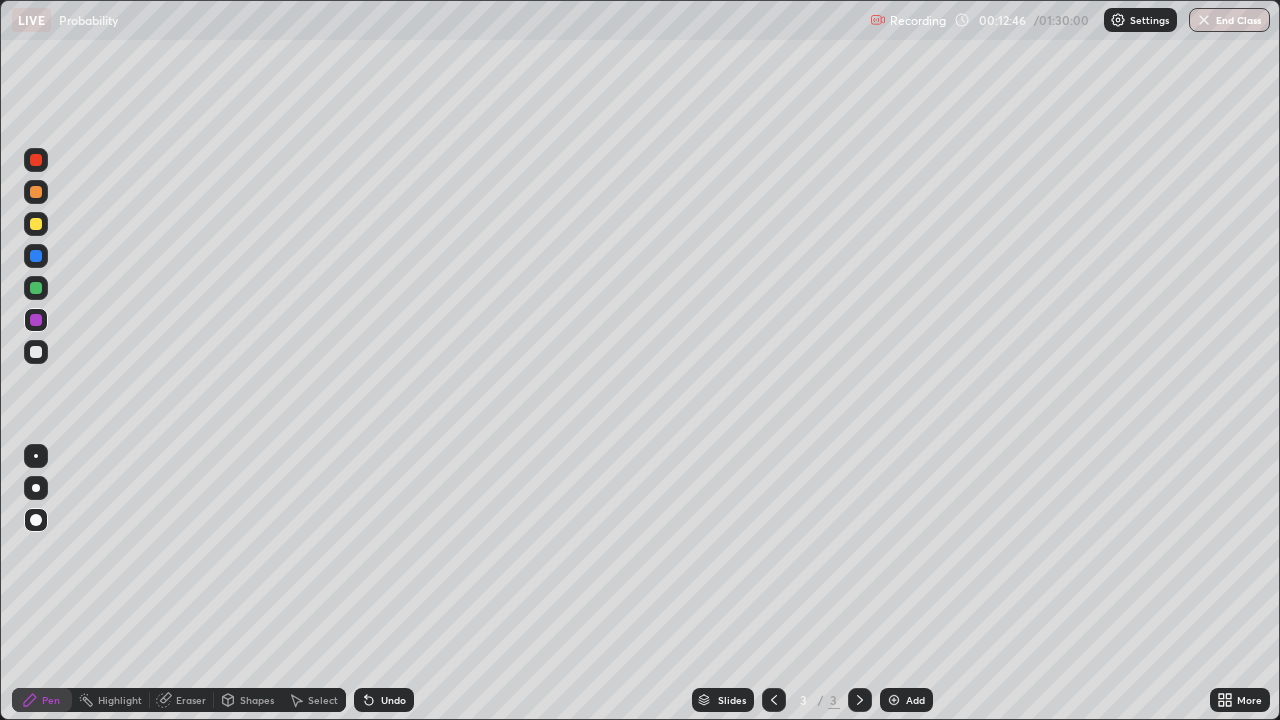 click on "Eraser" at bounding box center (191, 700) 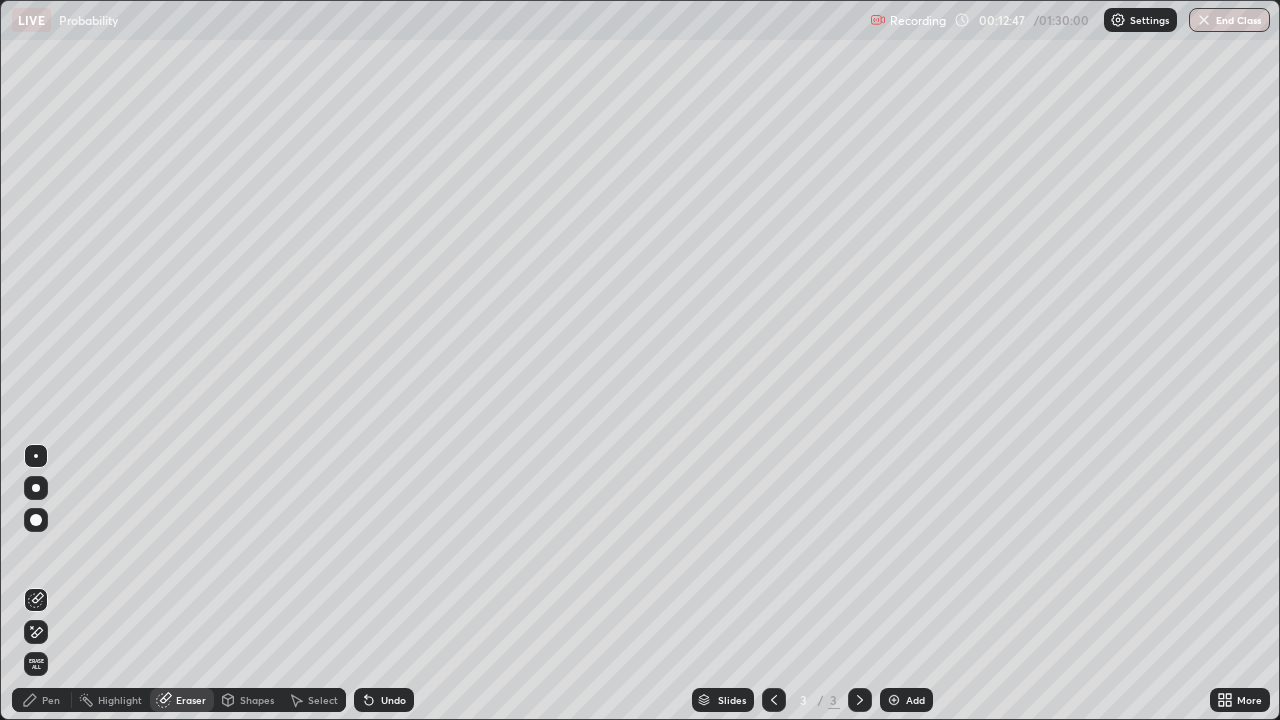 click 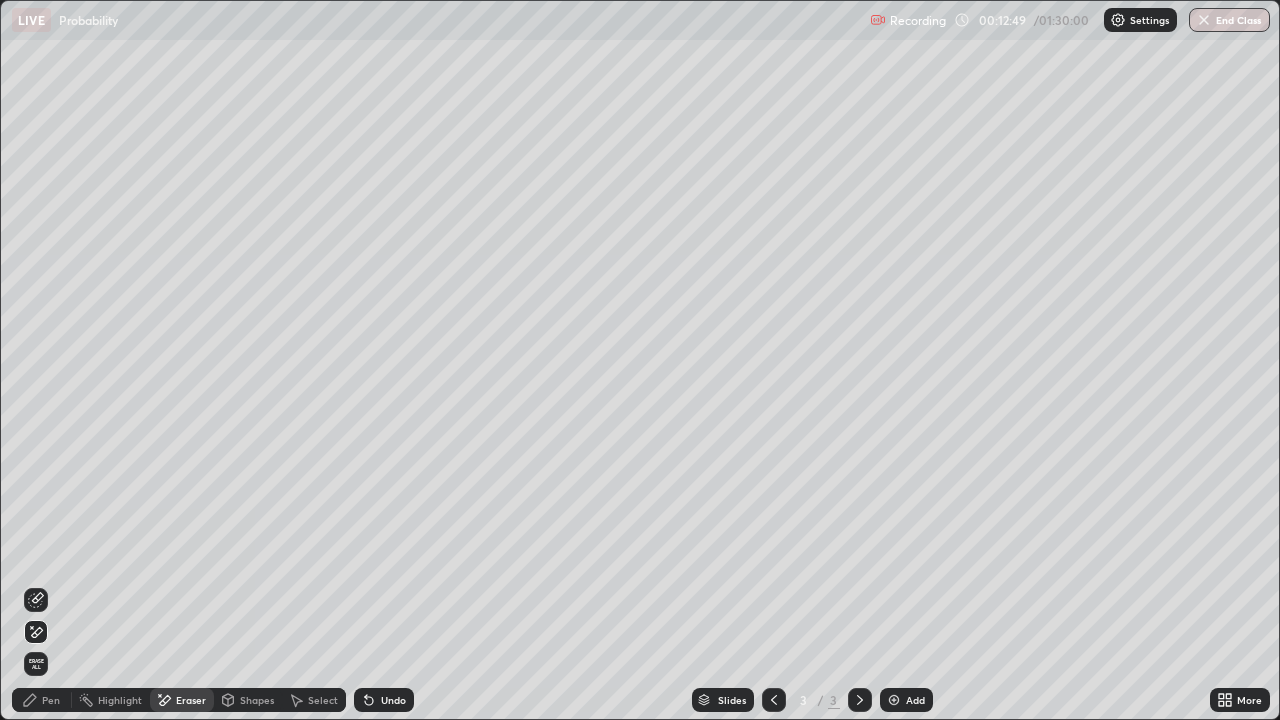 click on "Pen" at bounding box center [42, 700] 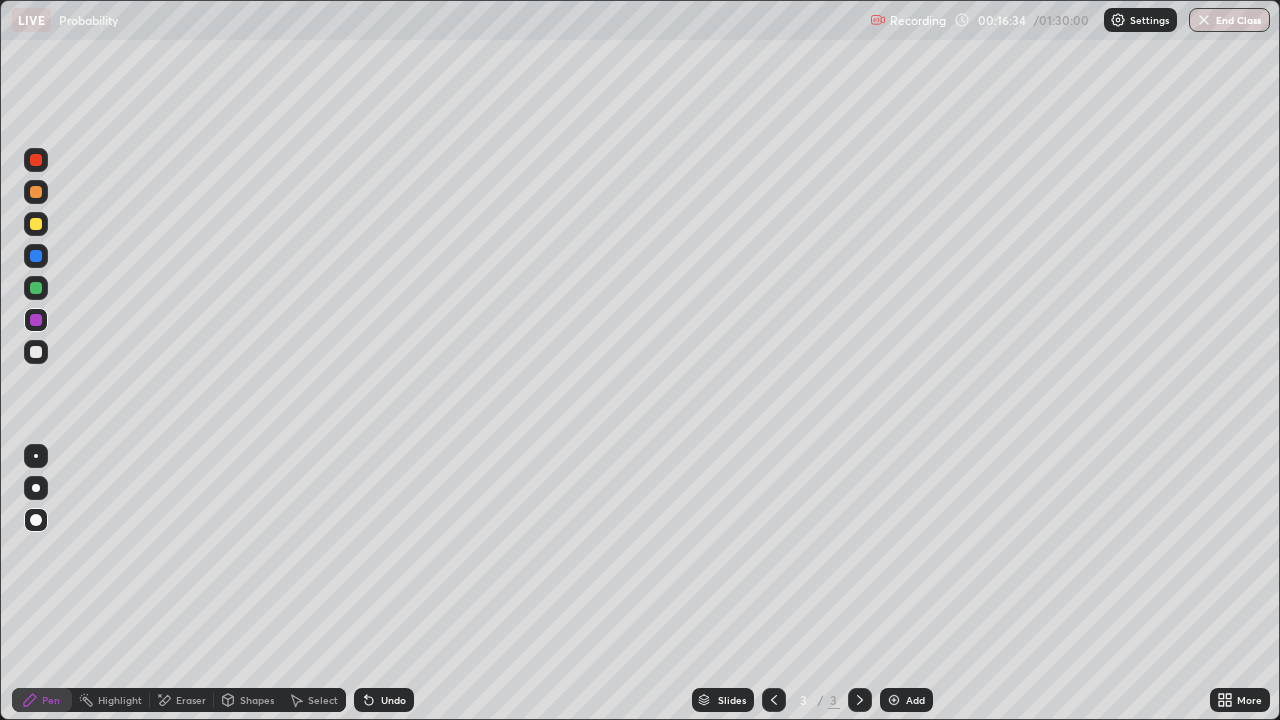 click on "Eraser" at bounding box center (191, 700) 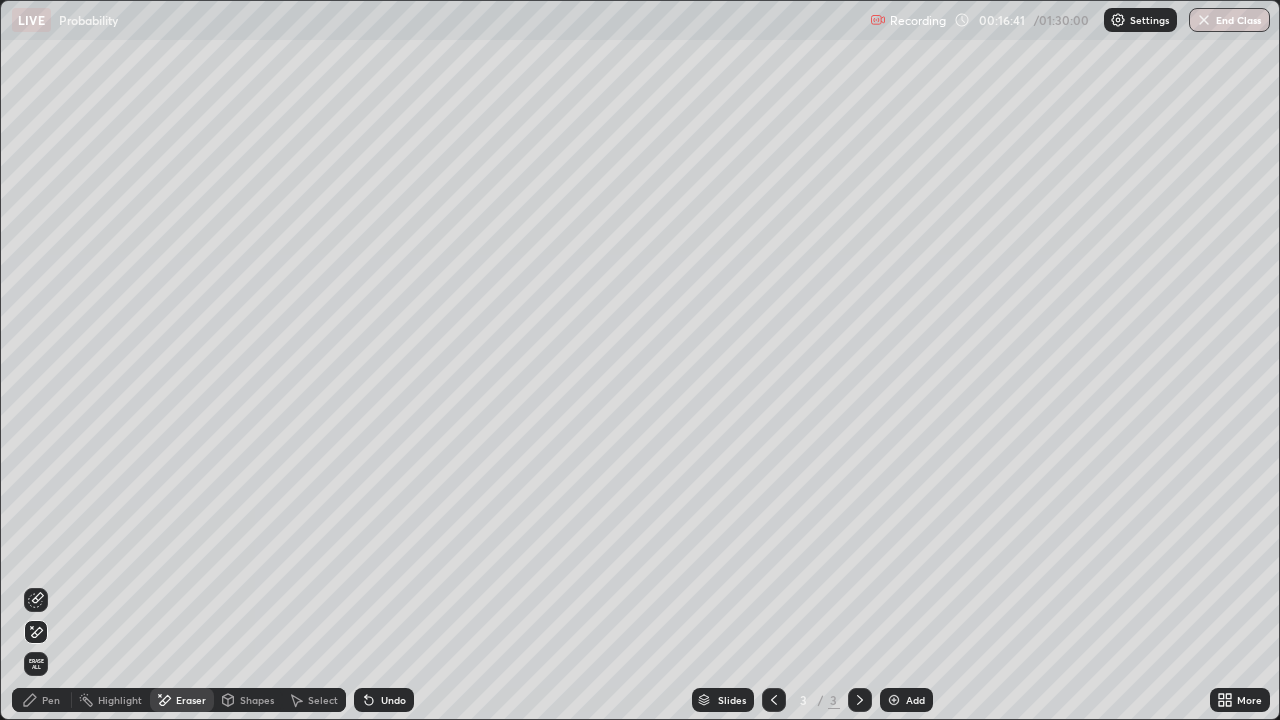 click on "Pen" at bounding box center [42, 700] 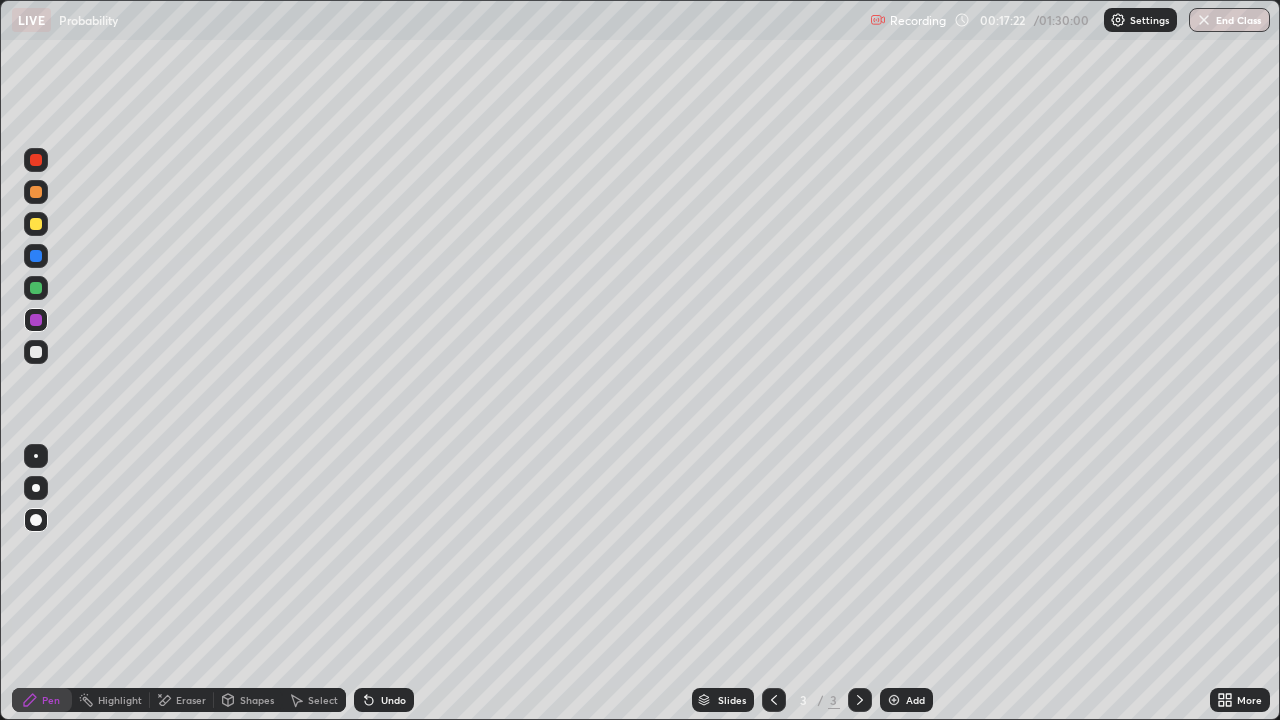 click on "Eraser" at bounding box center (191, 700) 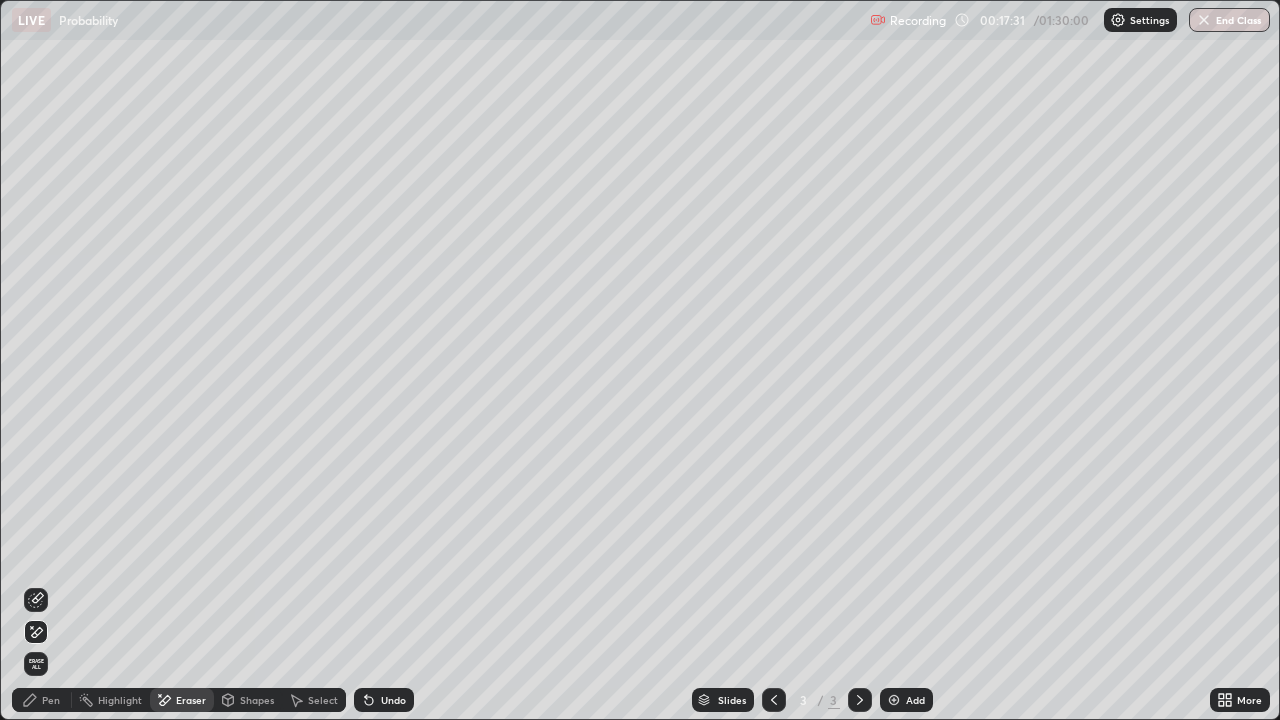 click on "Pen" at bounding box center (51, 700) 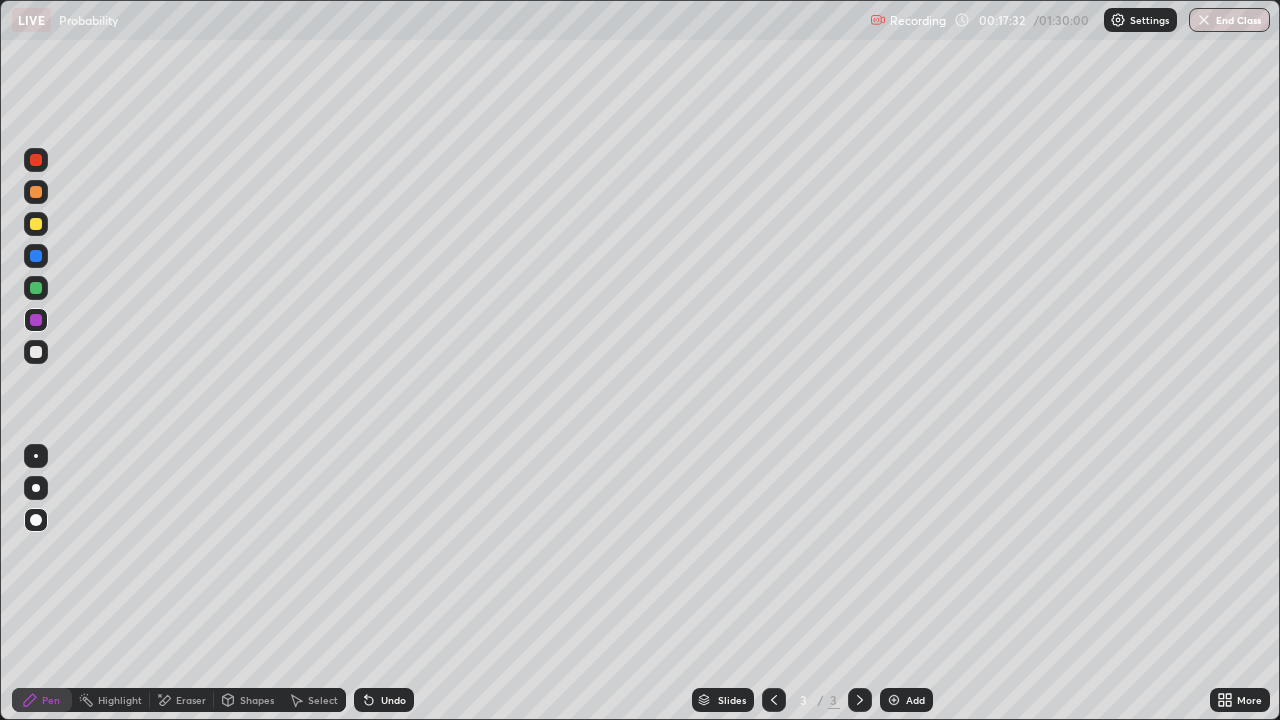 click on "Eraser" at bounding box center (182, 700) 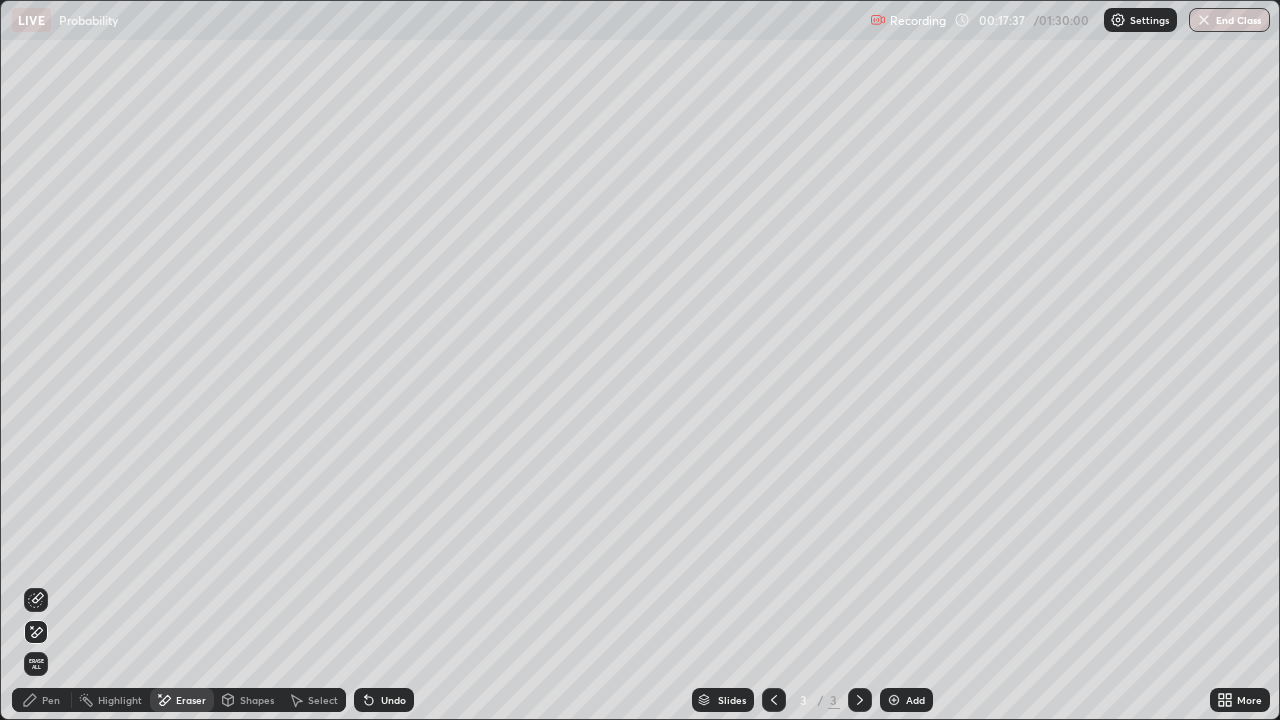 click on "Pen" at bounding box center [51, 700] 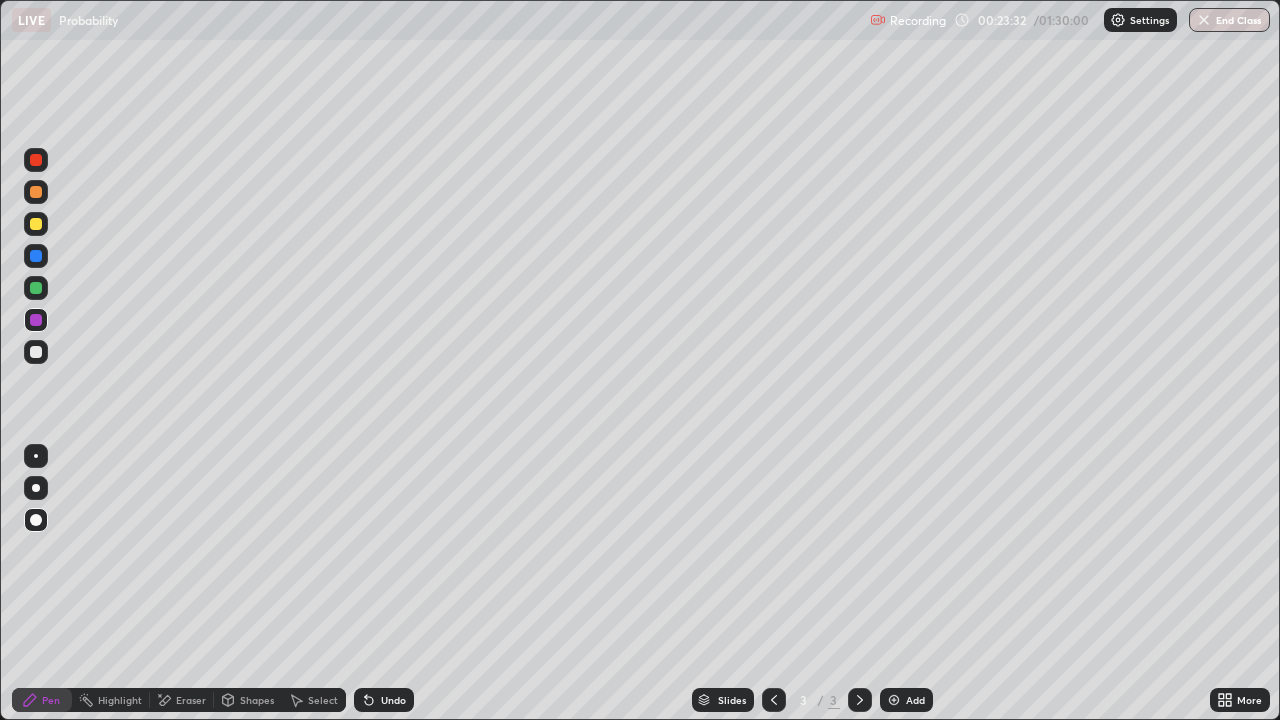 click on "Undo" at bounding box center (384, 700) 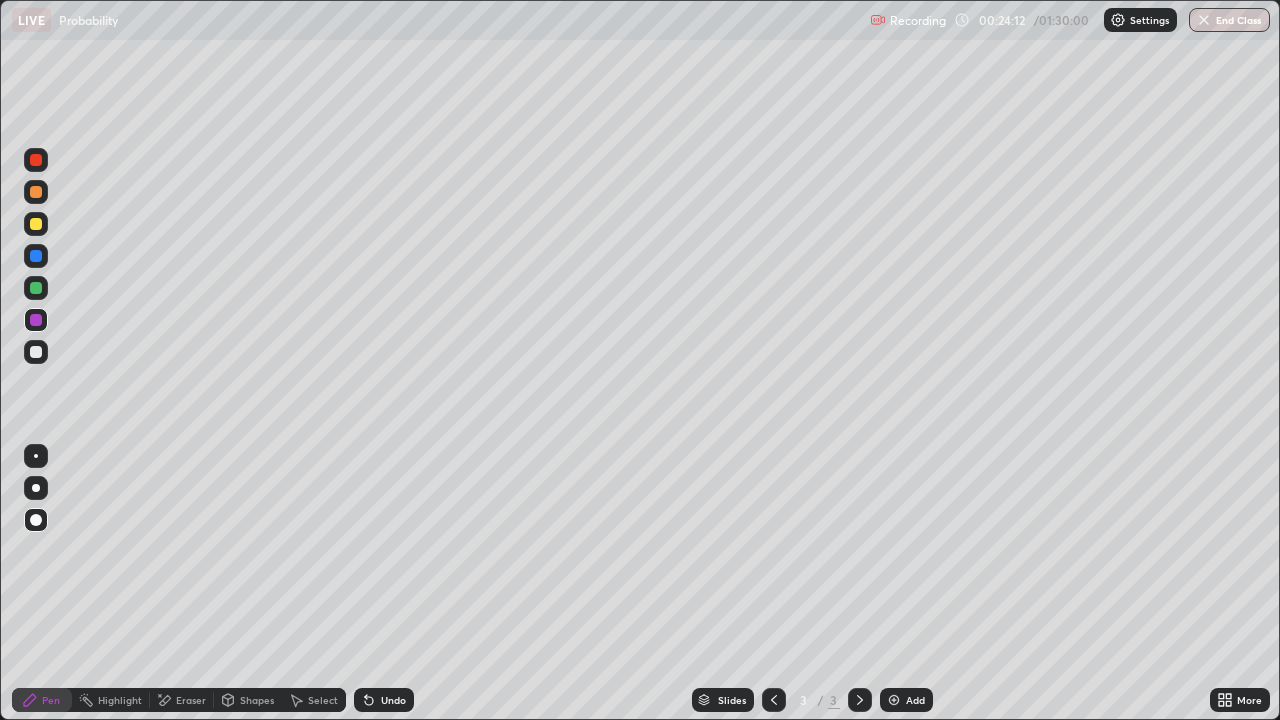 click on "Add" at bounding box center (915, 700) 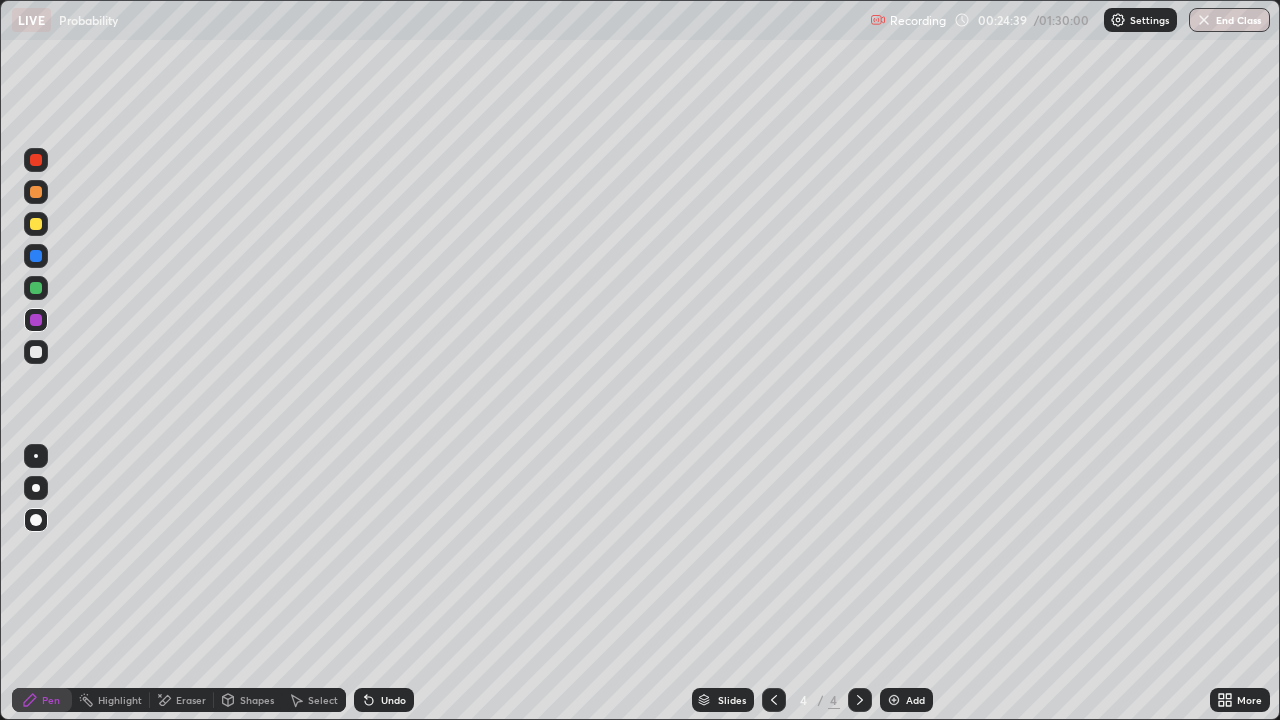 click at bounding box center [36, 224] 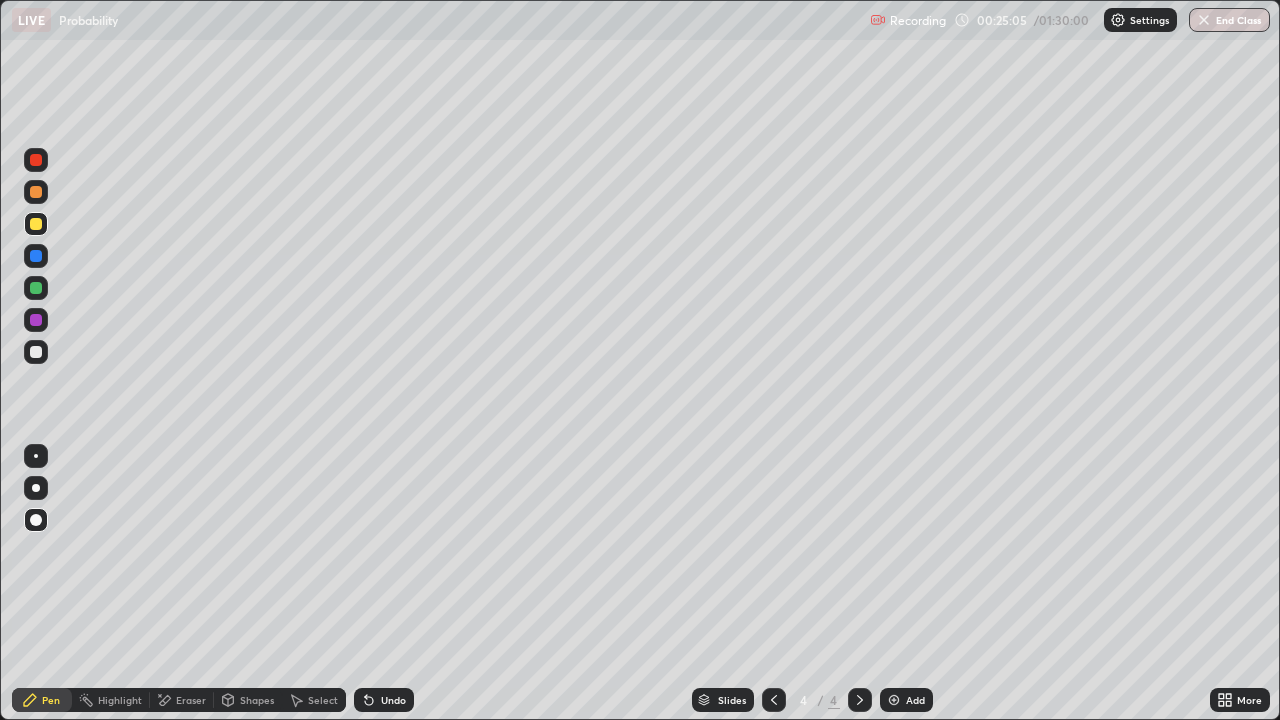 click at bounding box center (36, 288) 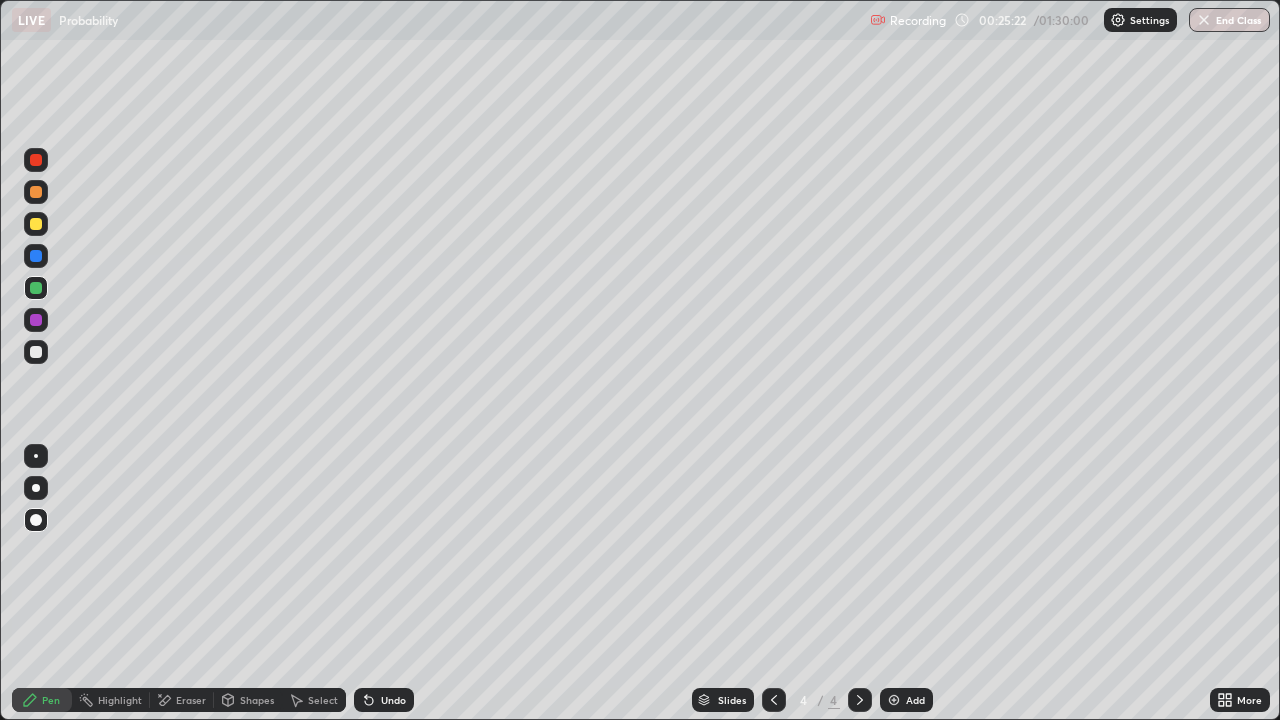 click at bounding box center (36, 256) 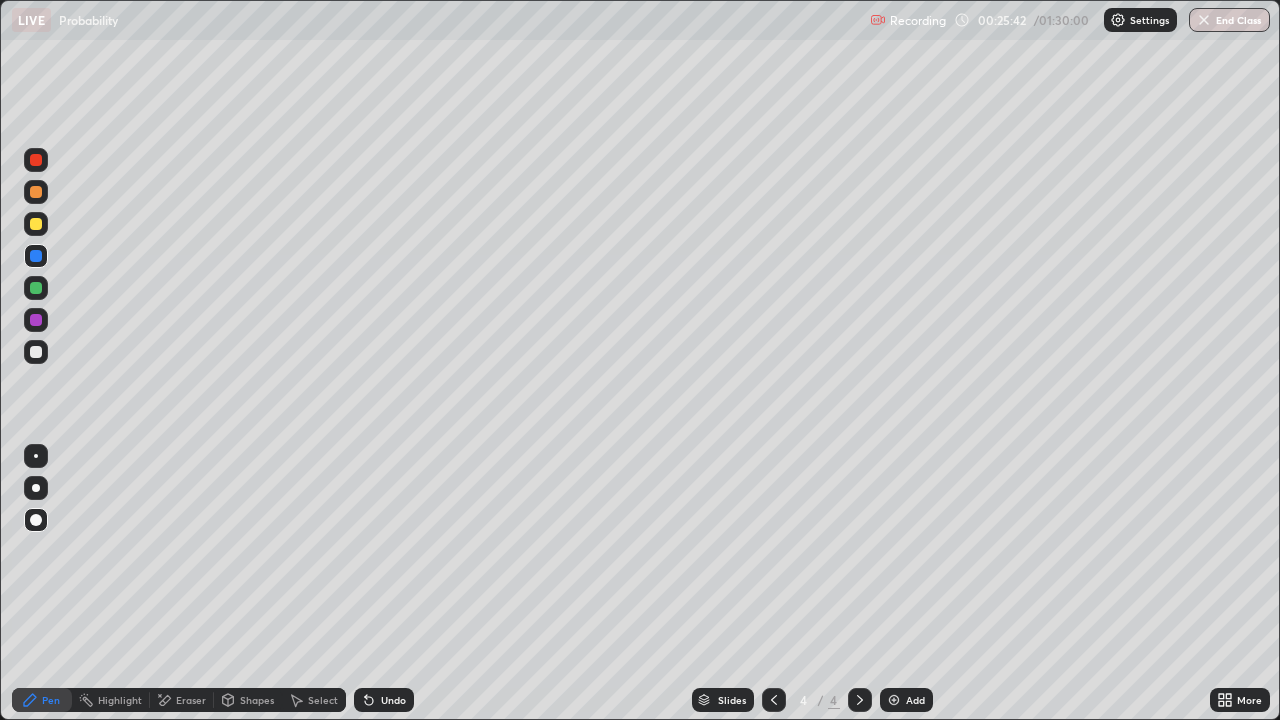 click at bounding box center (36, 224) 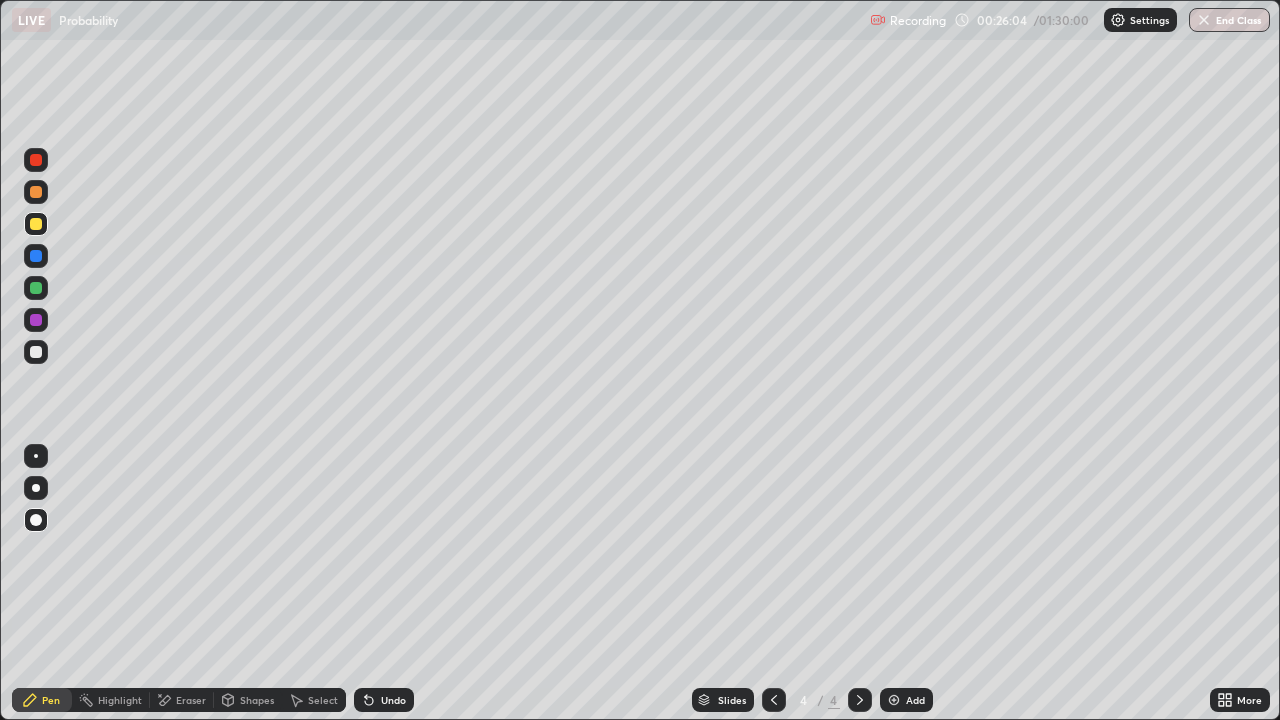 click at bounding box center (36, 288) 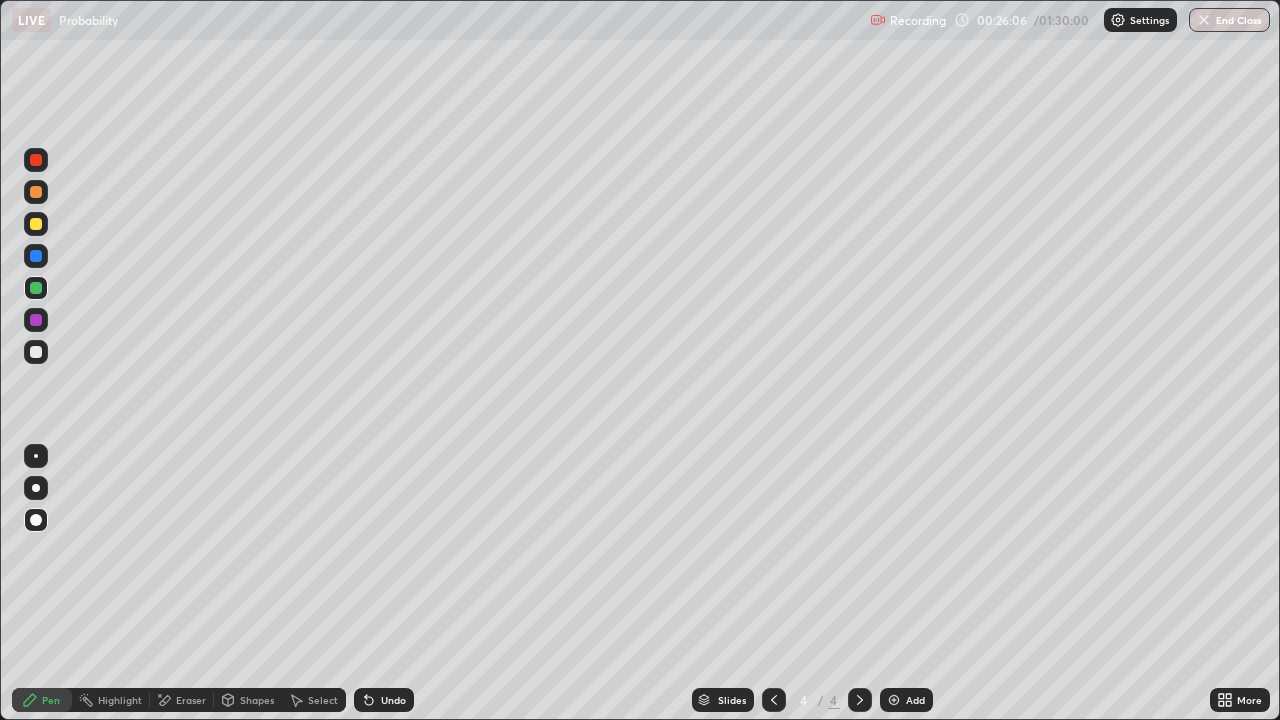 click at bounding box center [36, 352] 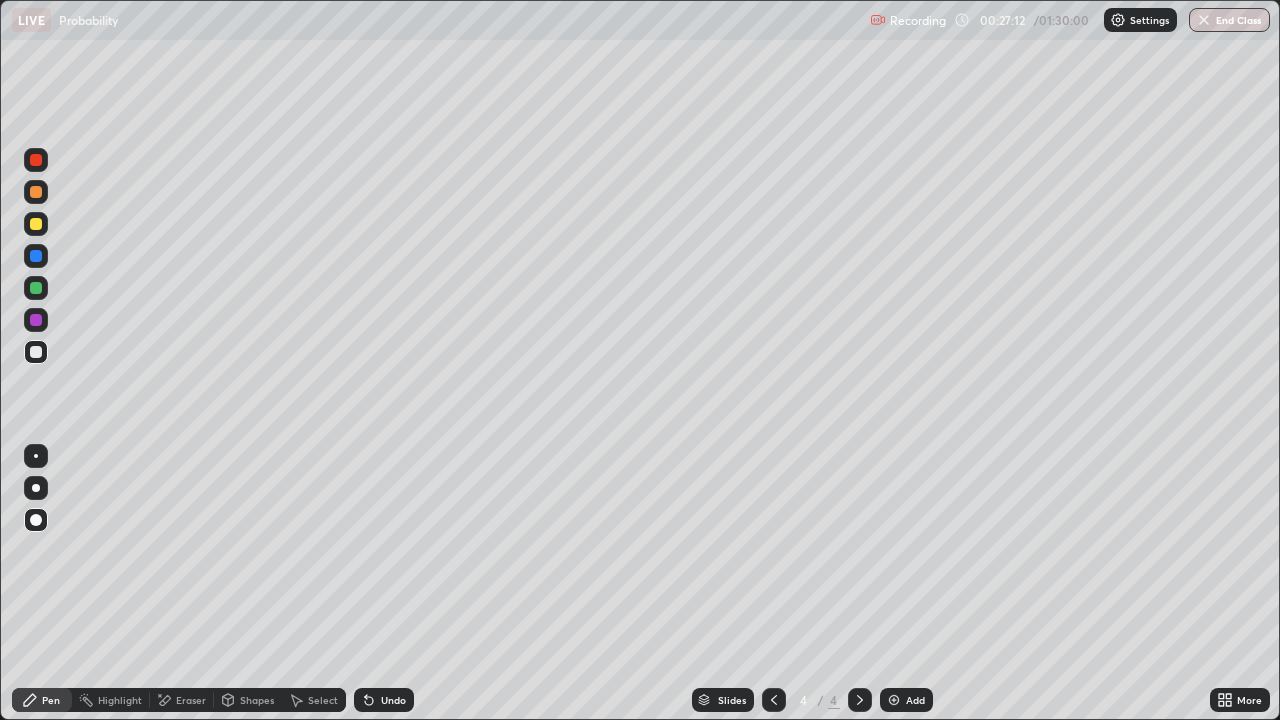 click at bounding box center [36, 288] 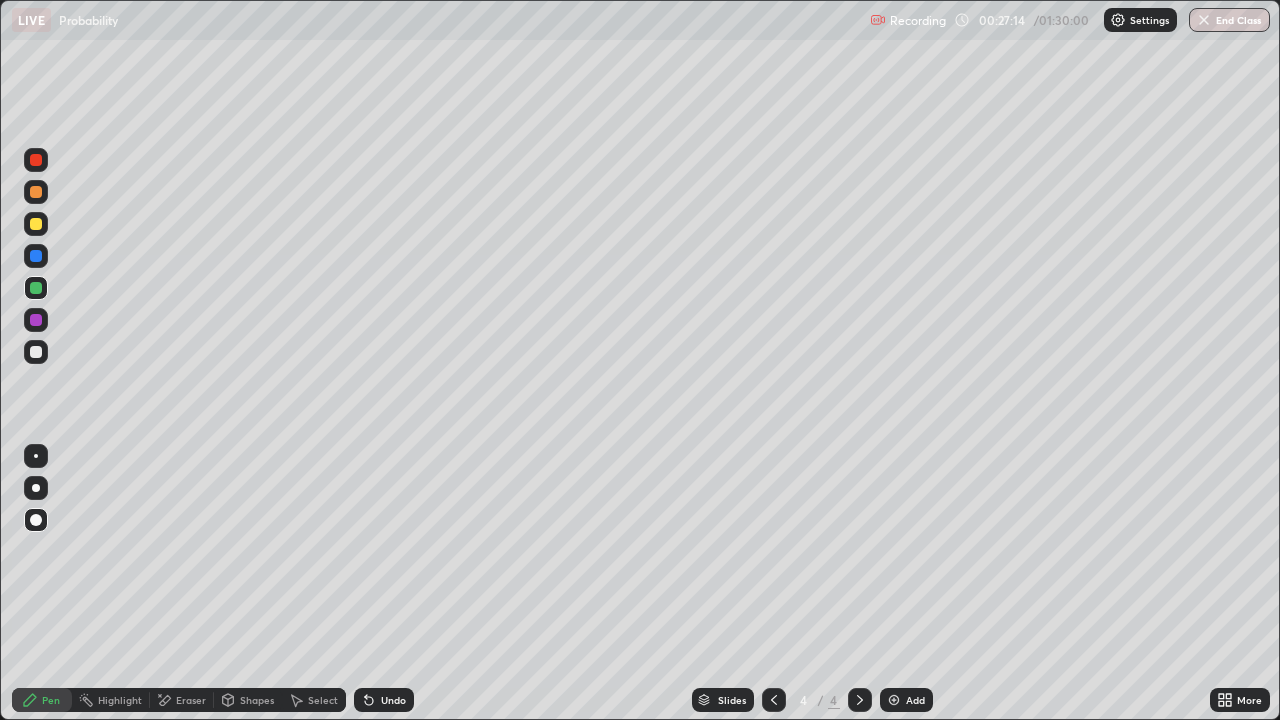click at bounding box center (36, 352) 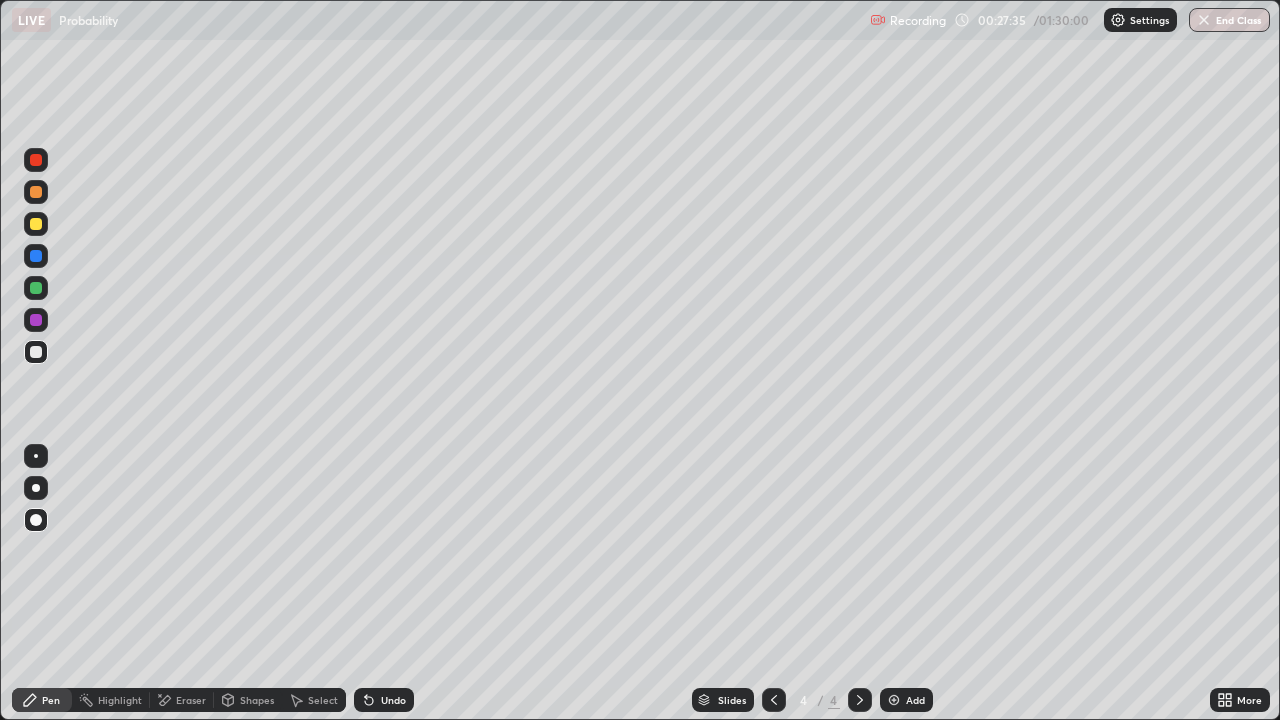 click at bounding box center [36, 320] 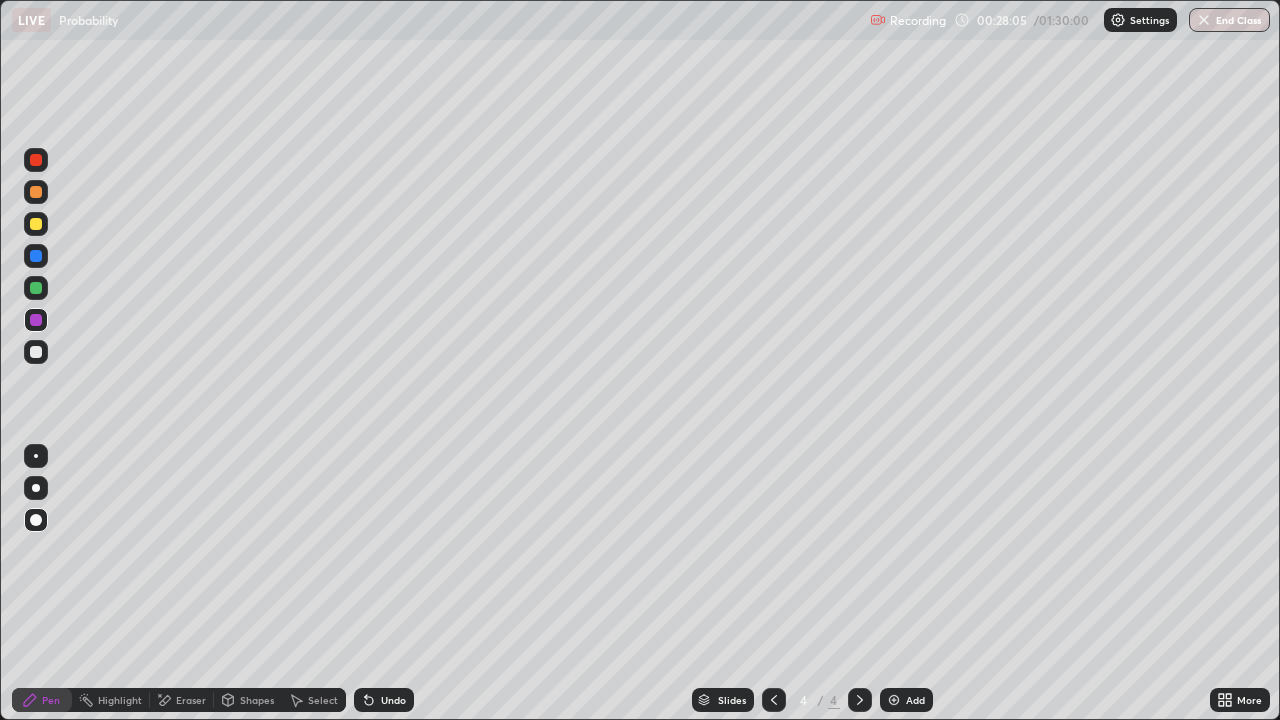 click at bounding box center [36, 288] 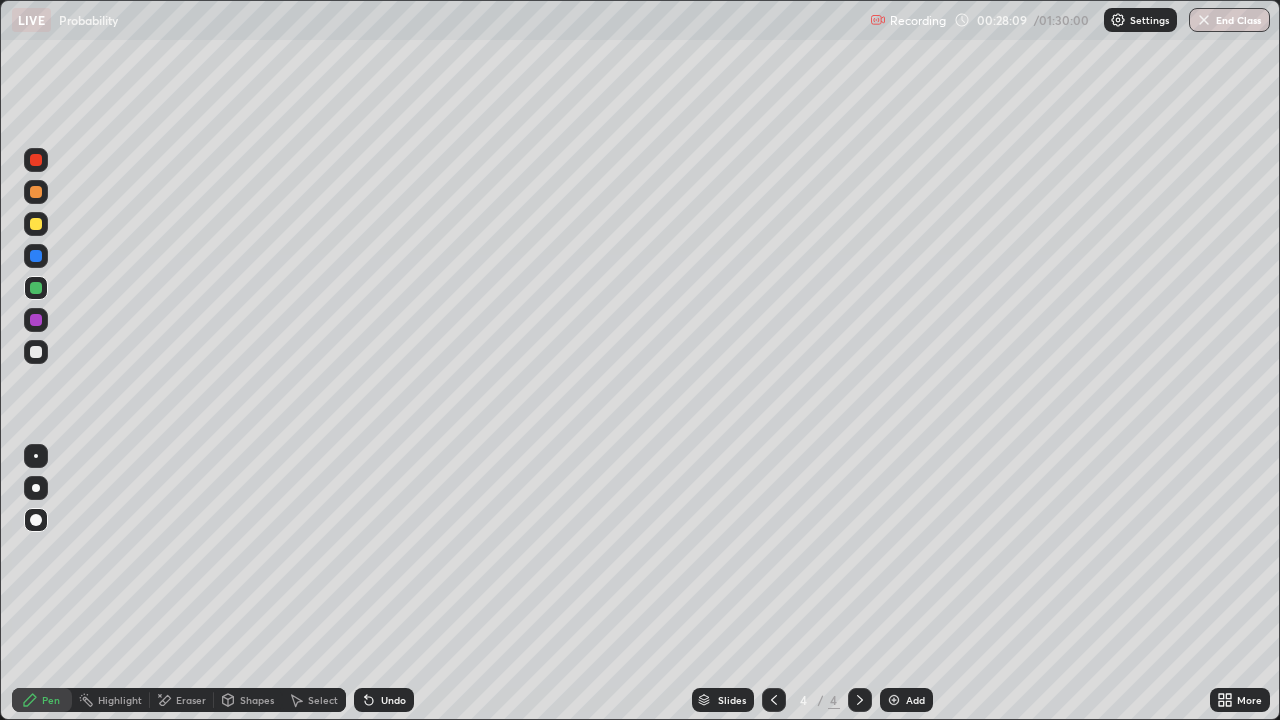 click on "Undo" at bounding box center [384, 700] 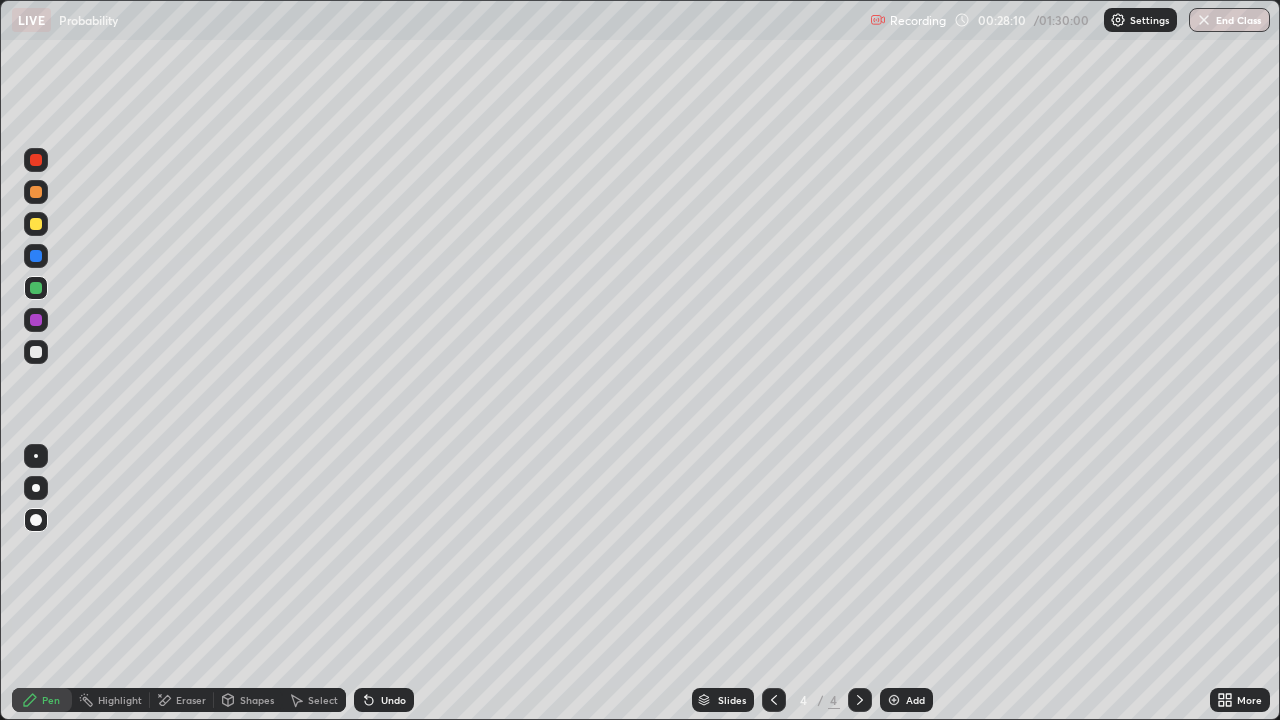 click 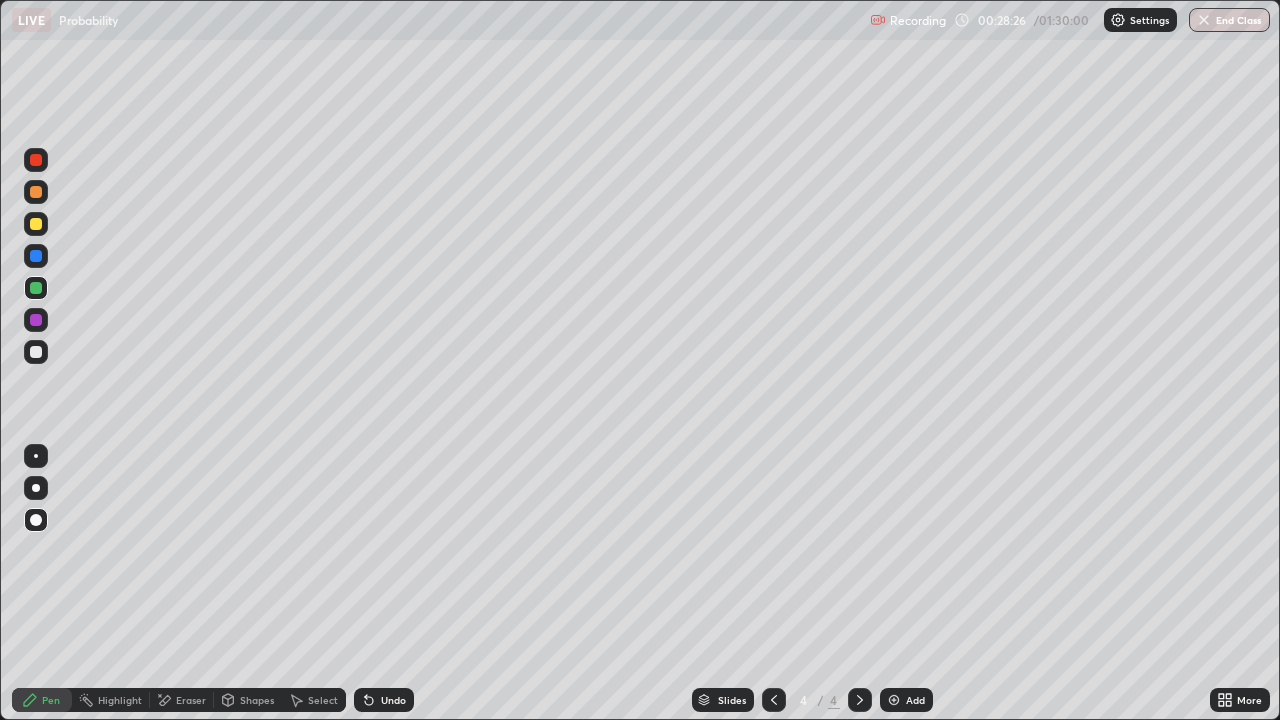 click on "Undo" at bounding box center (384, 700) 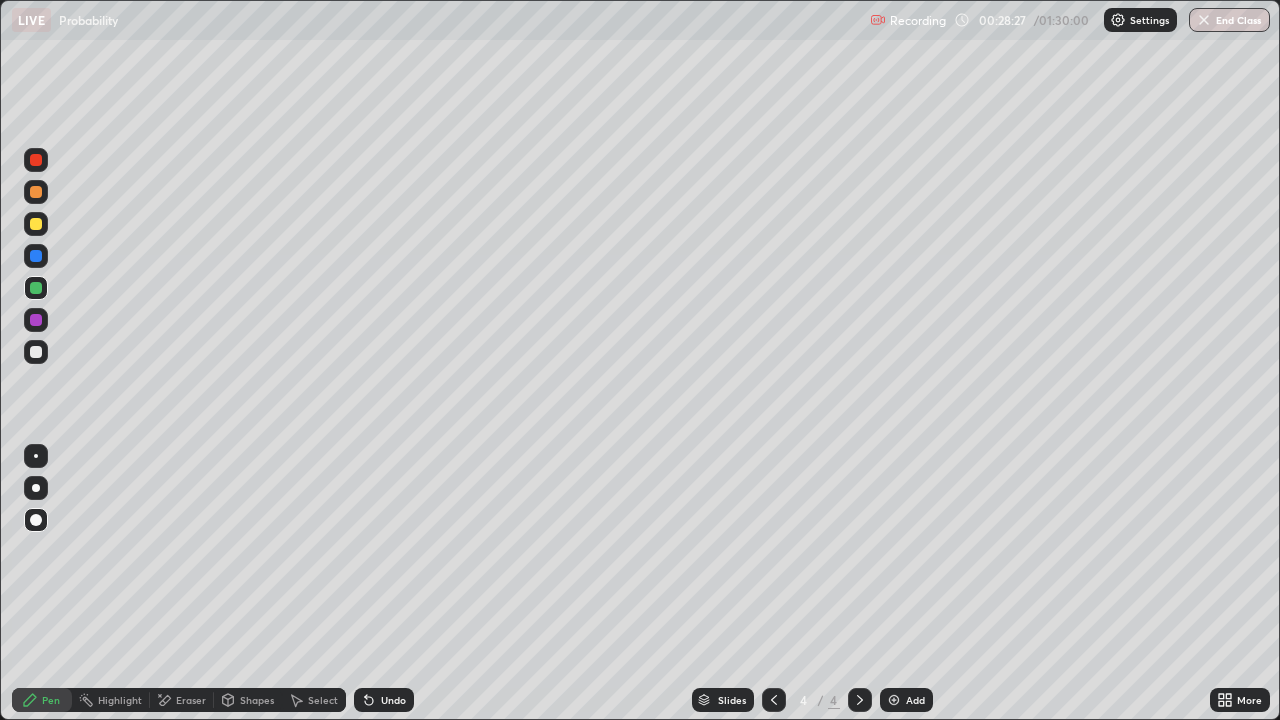 click on "Undo" at bounding box center [393, 700] 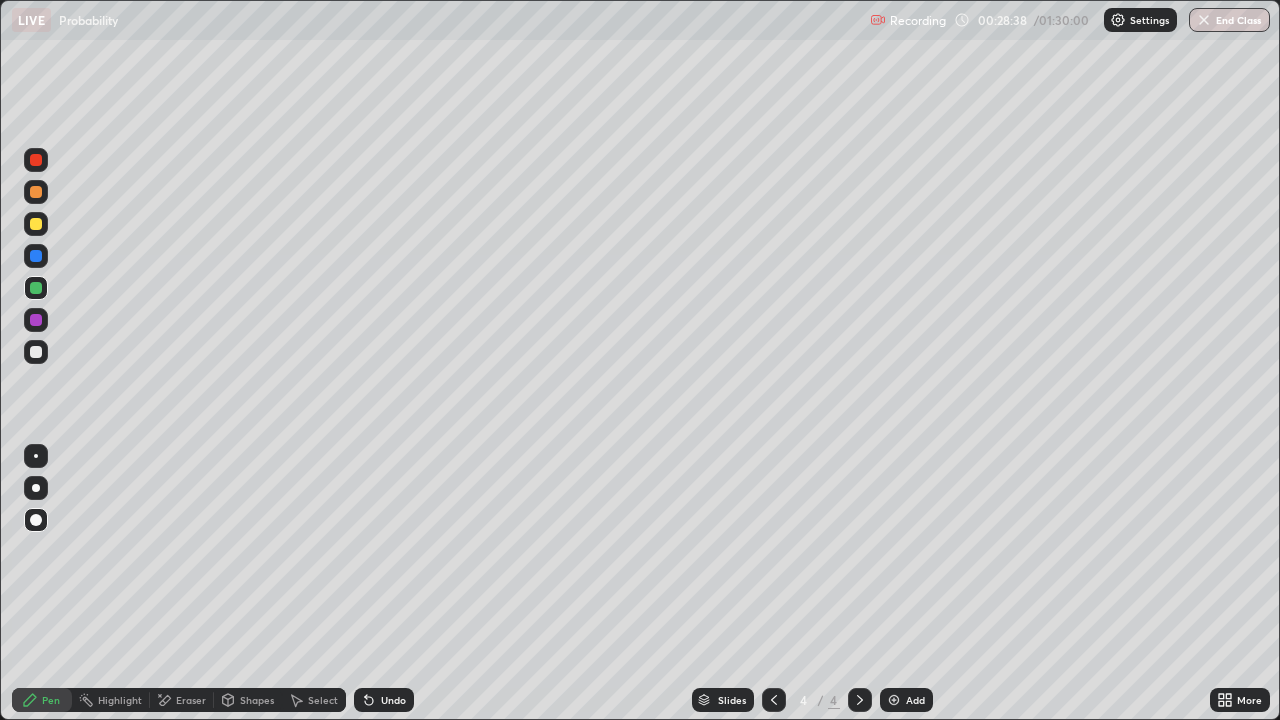 click at bounding box center (36, 160) 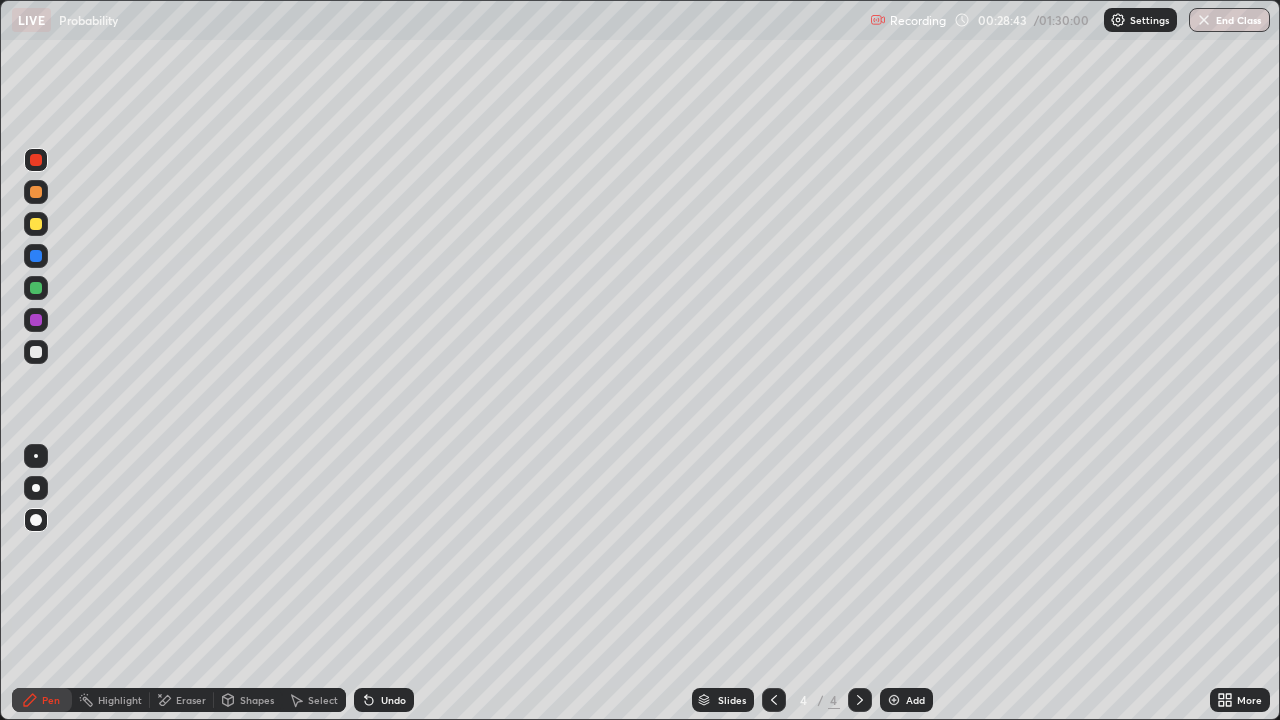 click at bounding box center (36, 352) 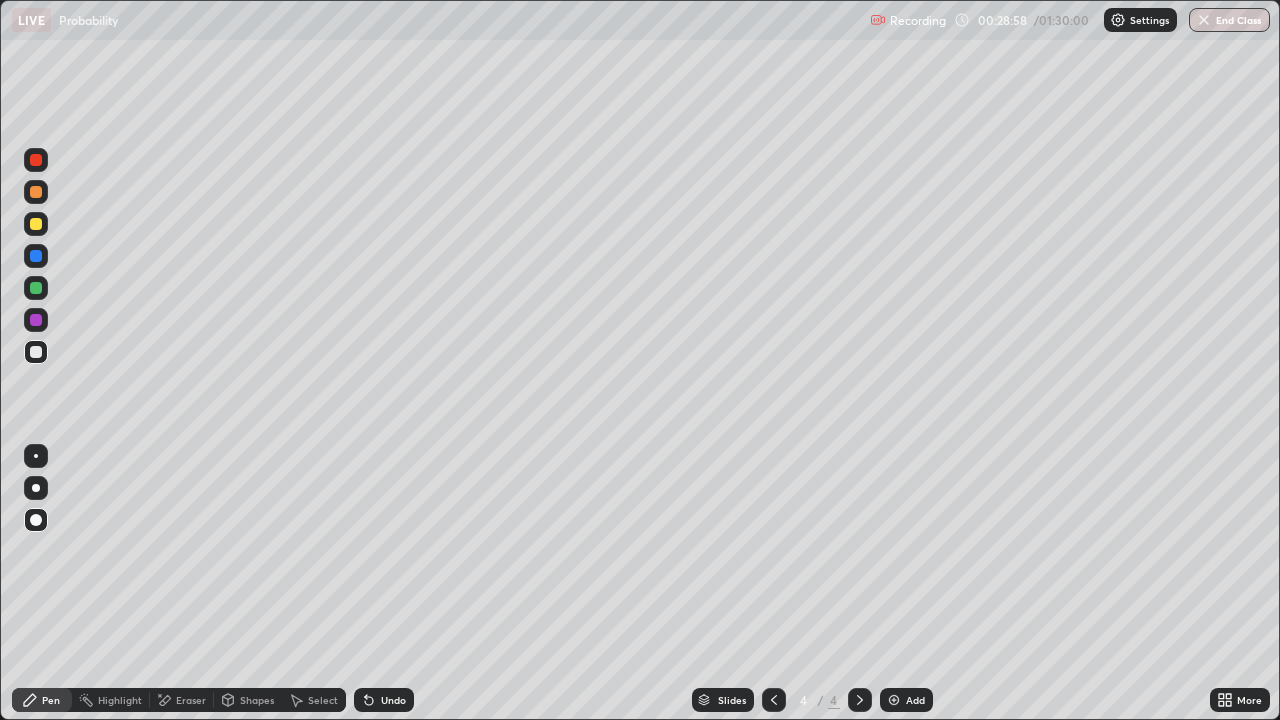 click at bounding box center (36, 320) 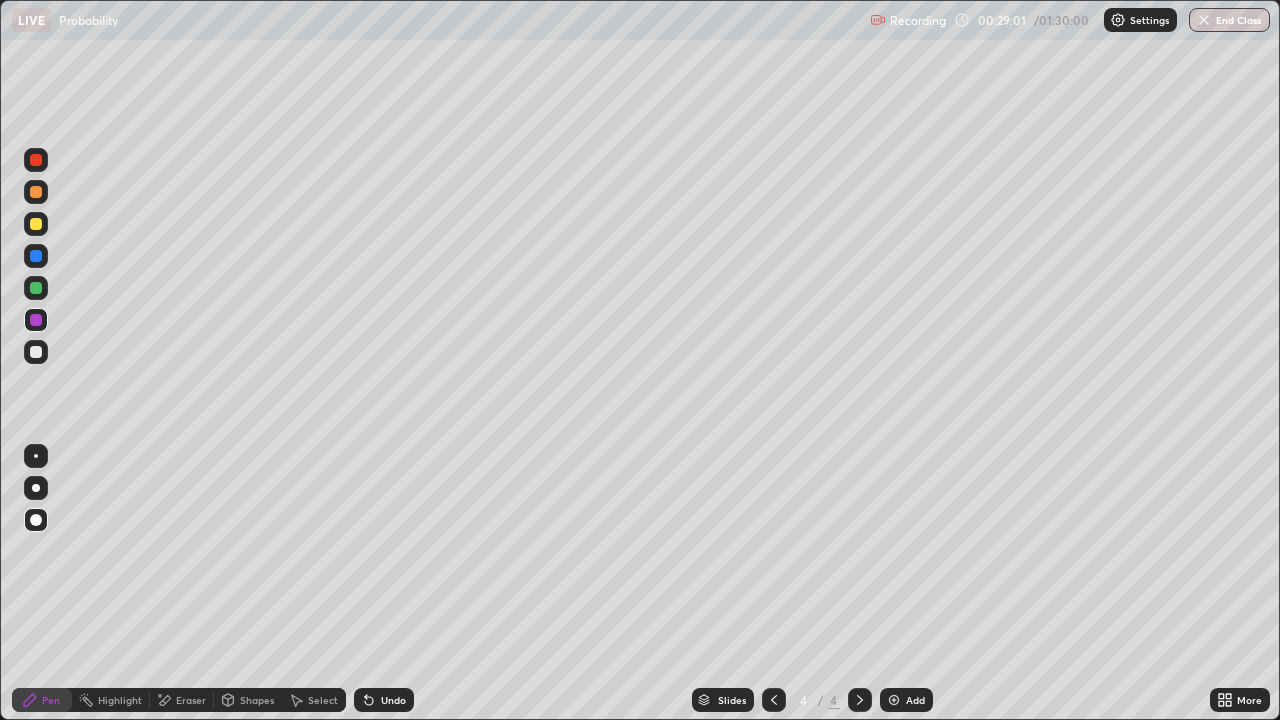 click on "Undo" at bounding box center (393, 700) 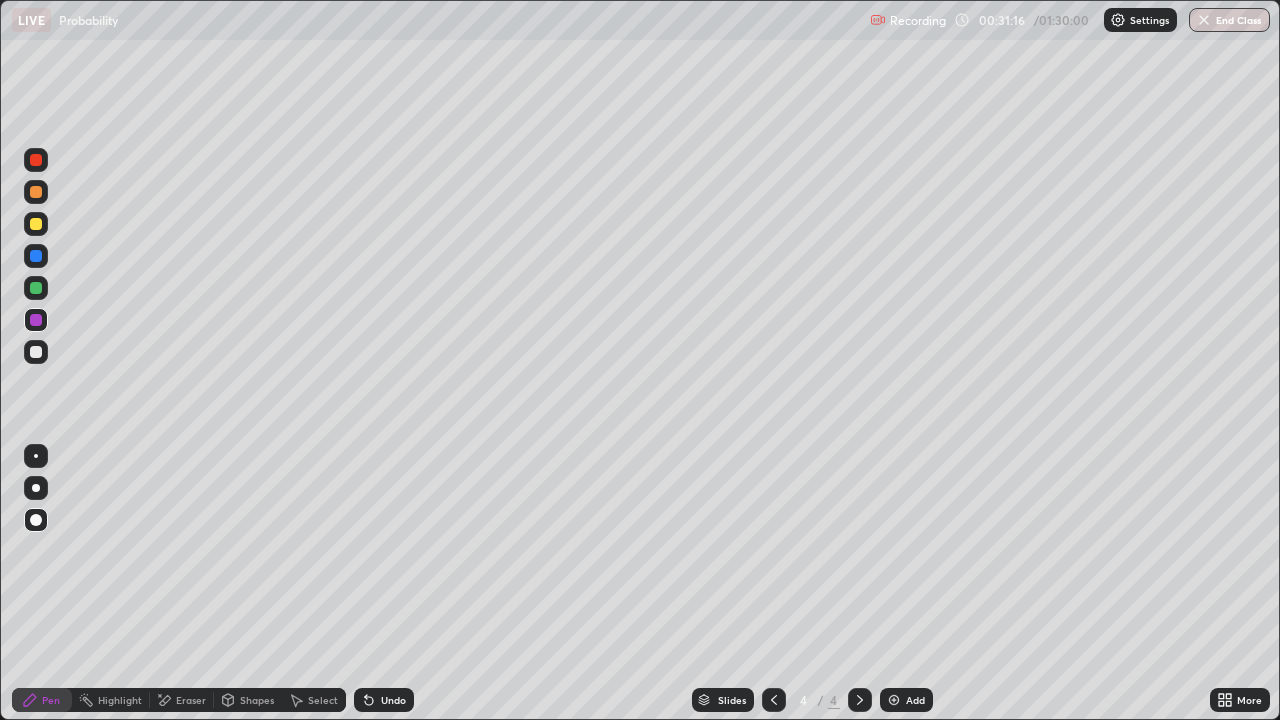 click on "Add" at bounding box center (906, 700) 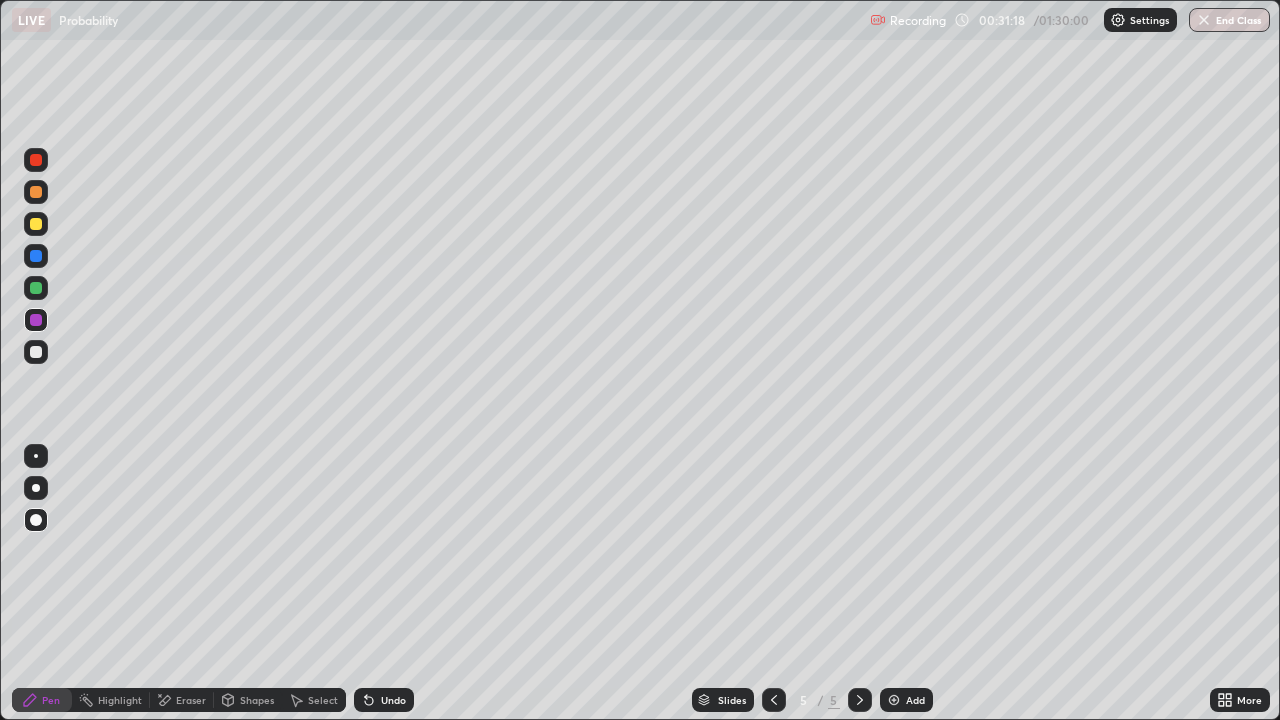 click at bounding box center [36, 192] 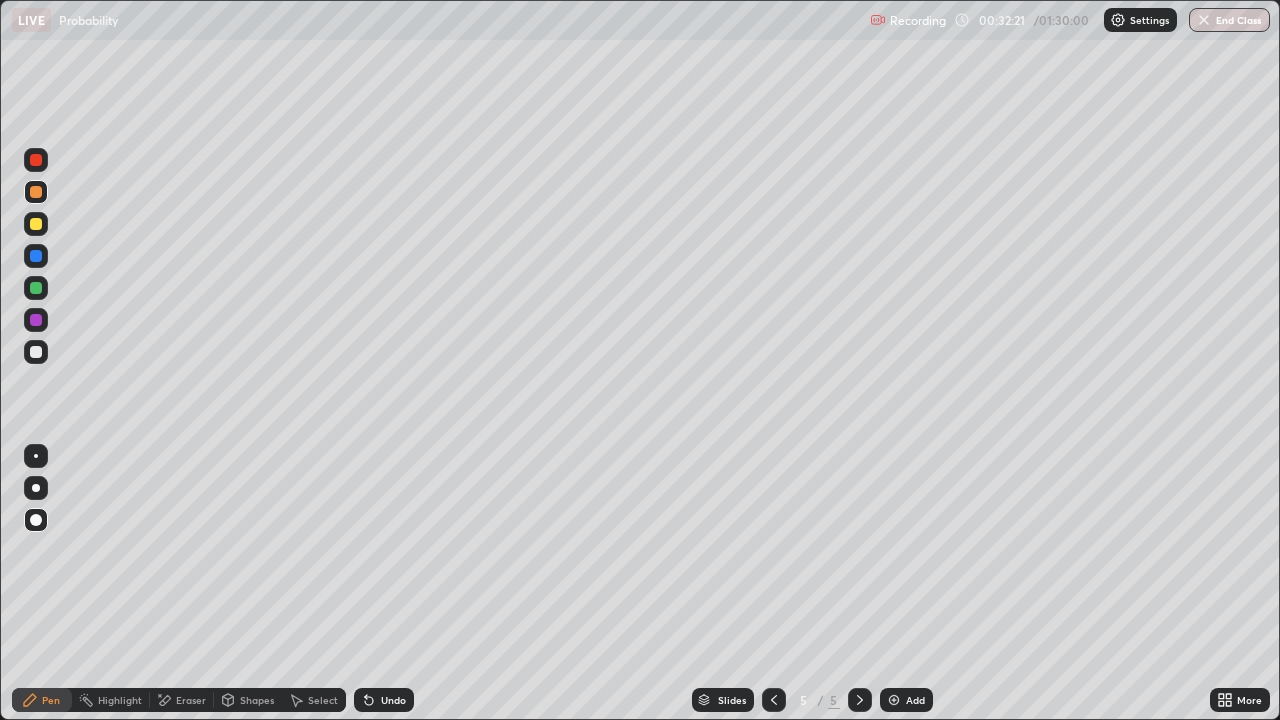 click at bounding box center [36, 320] 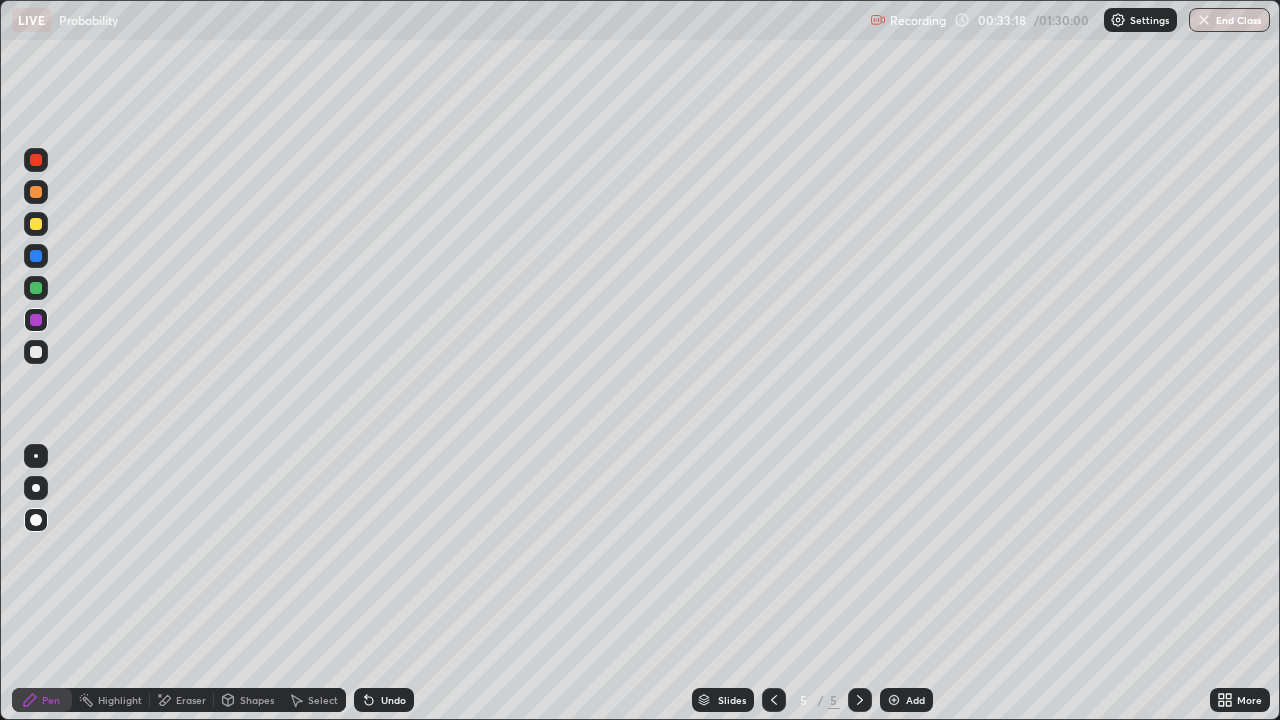 click 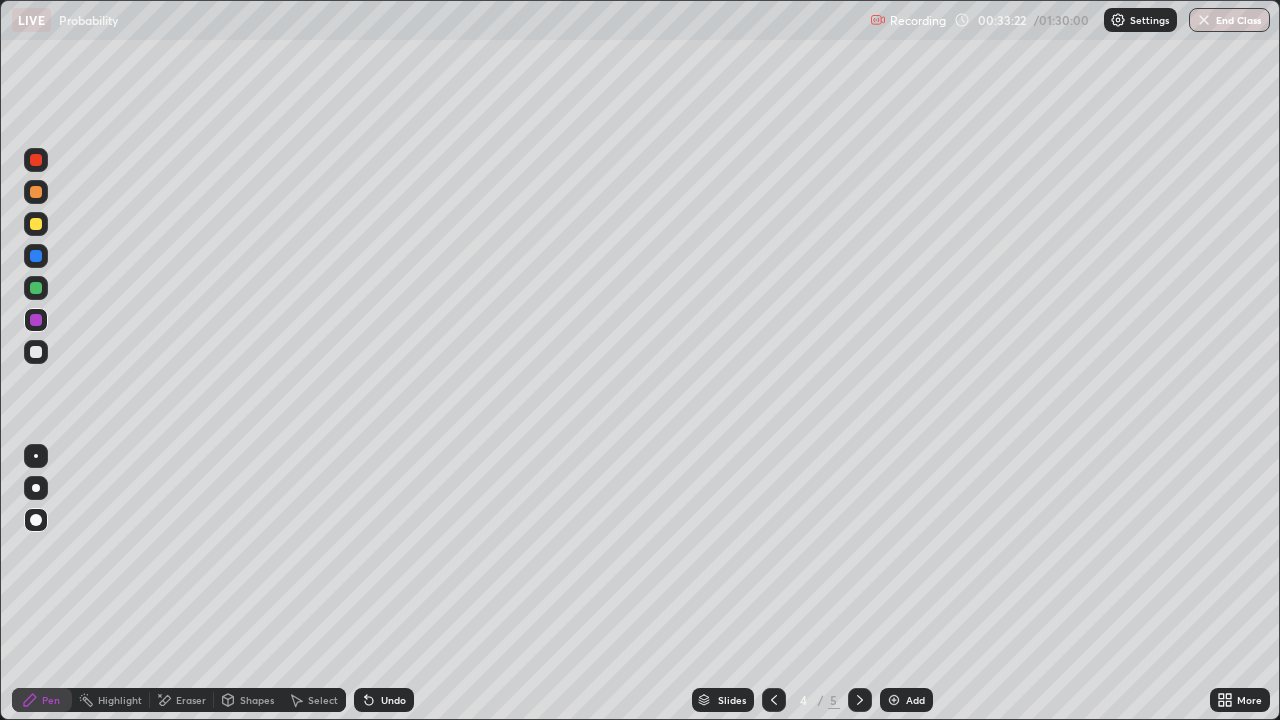 click at bounding box center (860, 700) 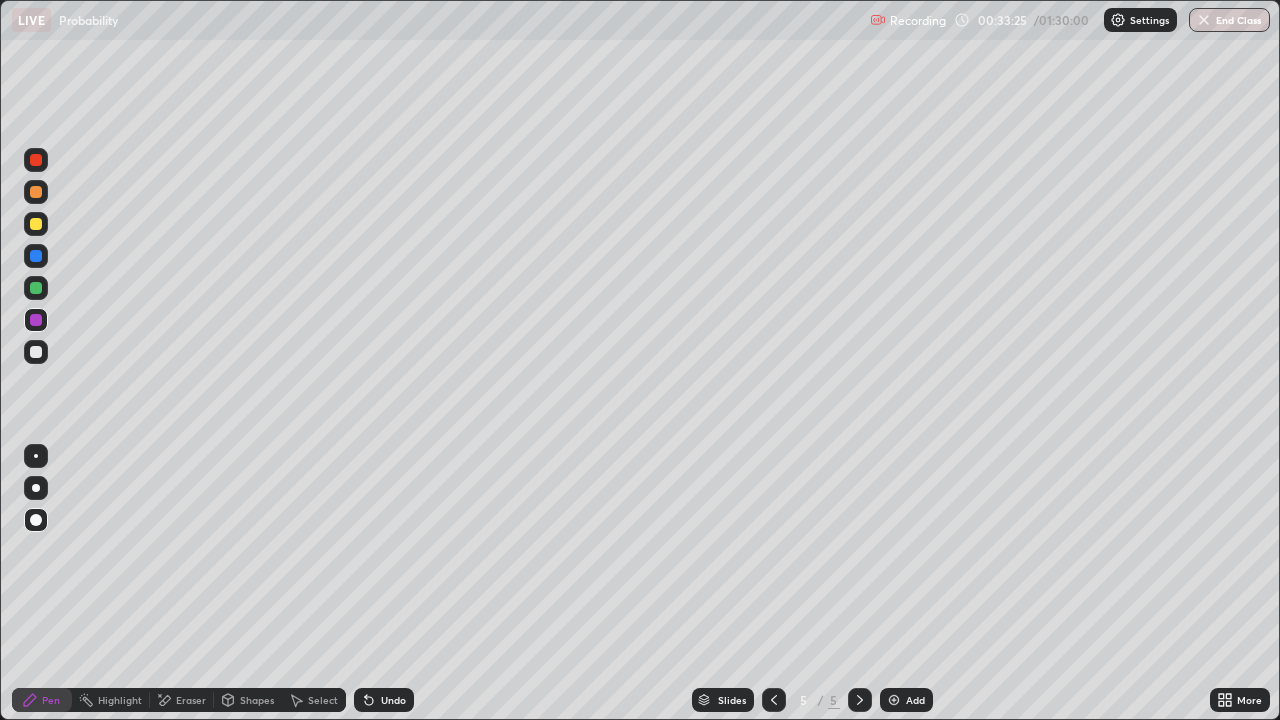click 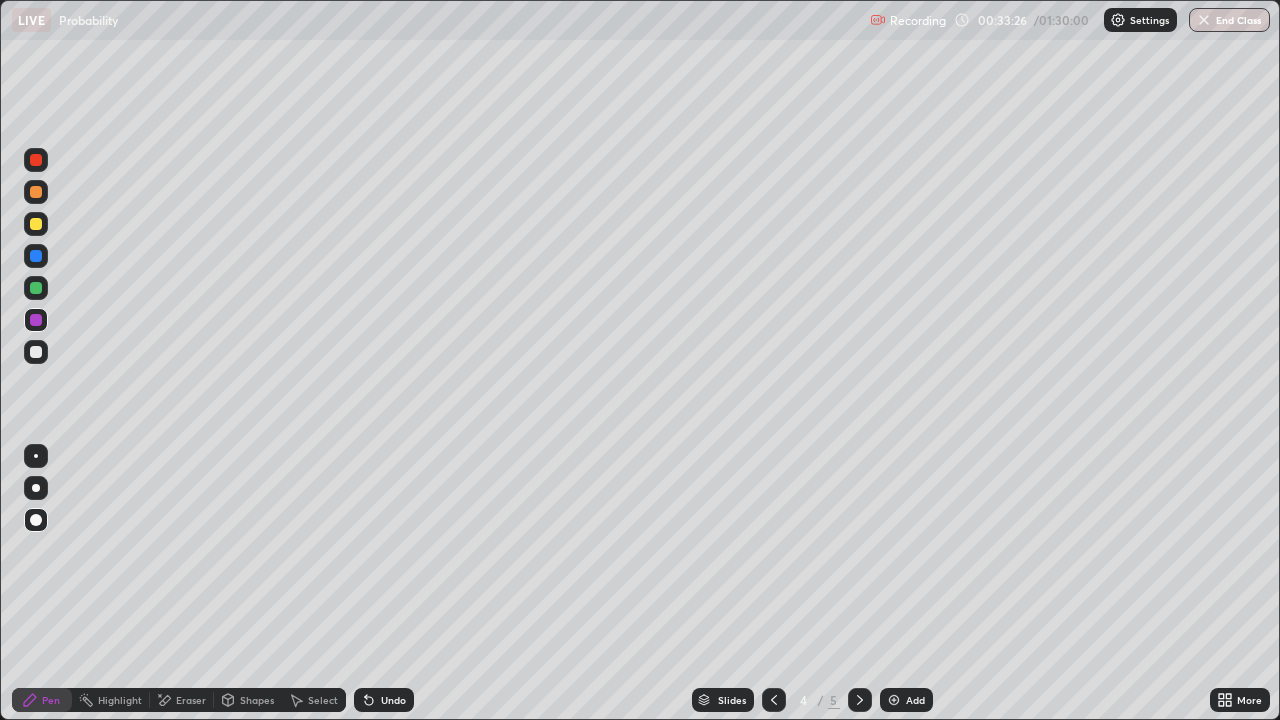 click 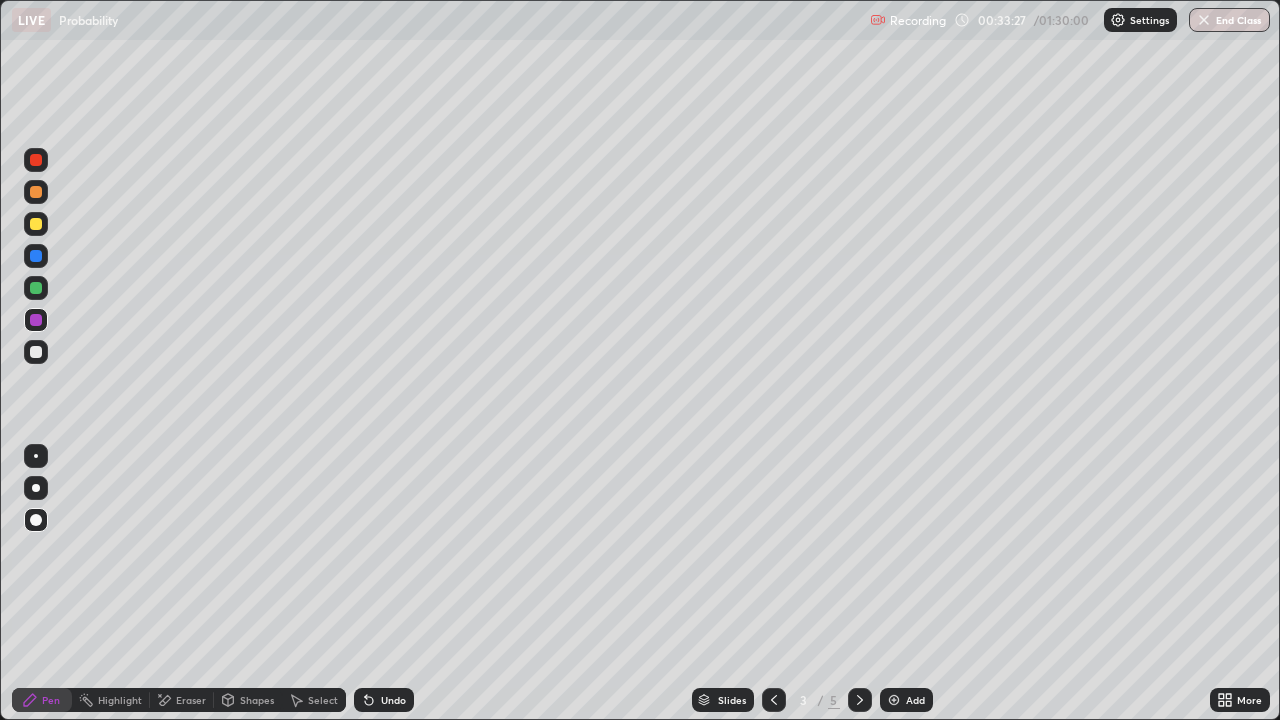 click 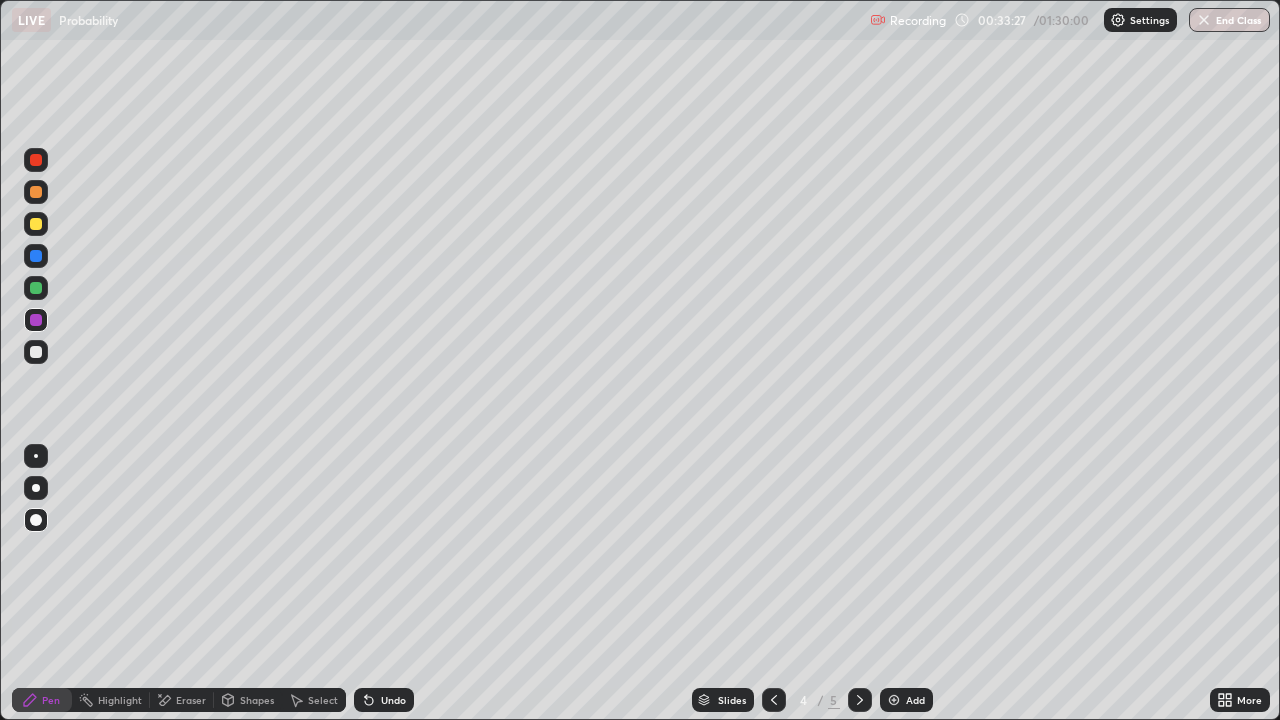 click 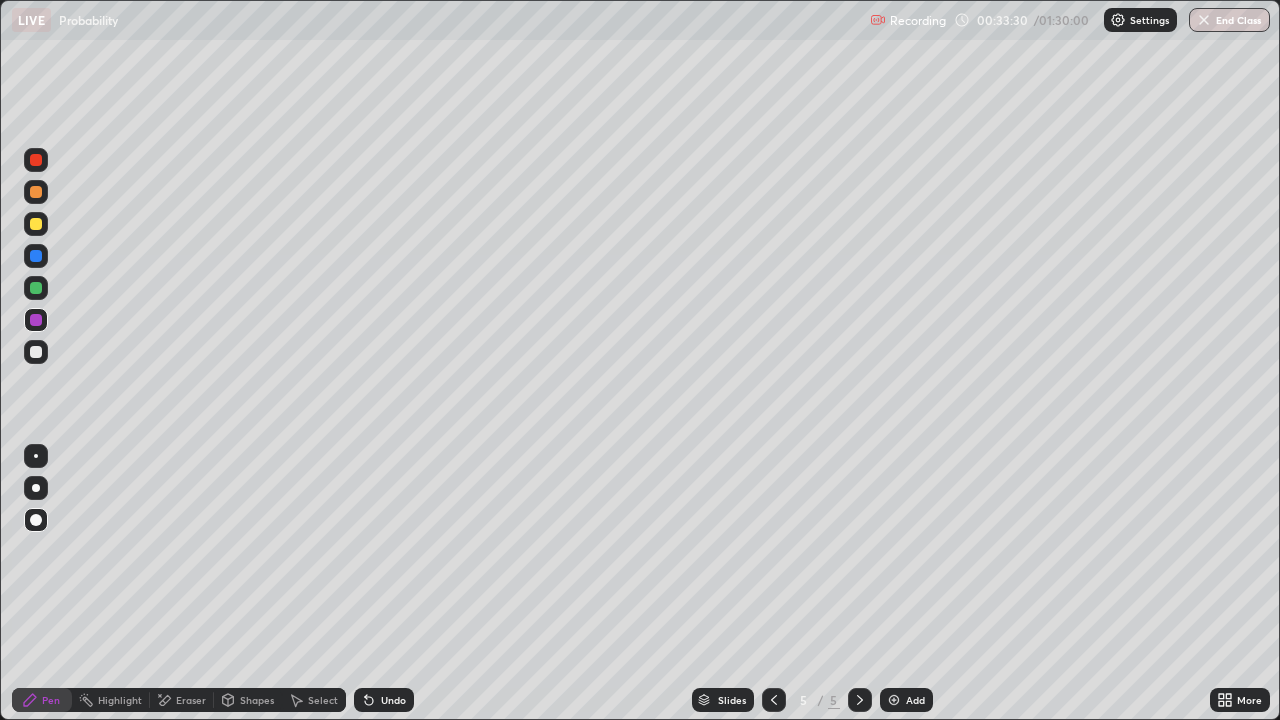 click on "Eraser" at bounding box center [191, 700] 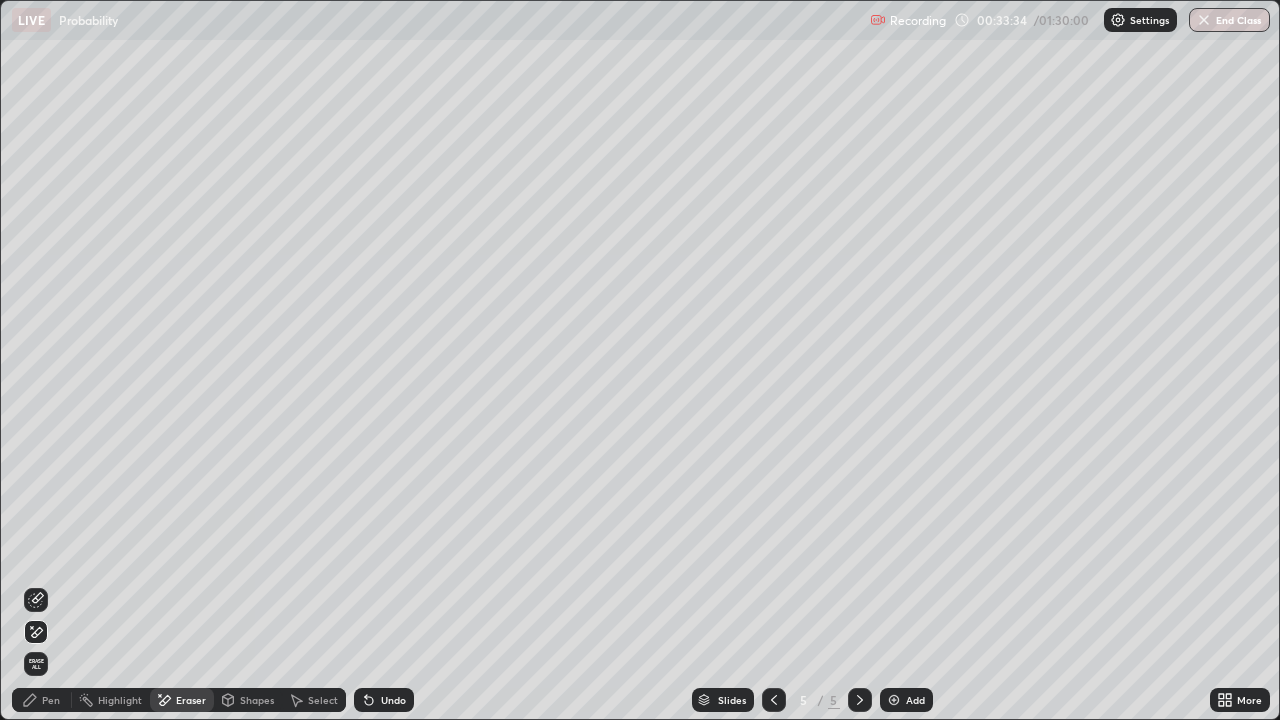 click on "Pen" at bounding box center (51, 700) 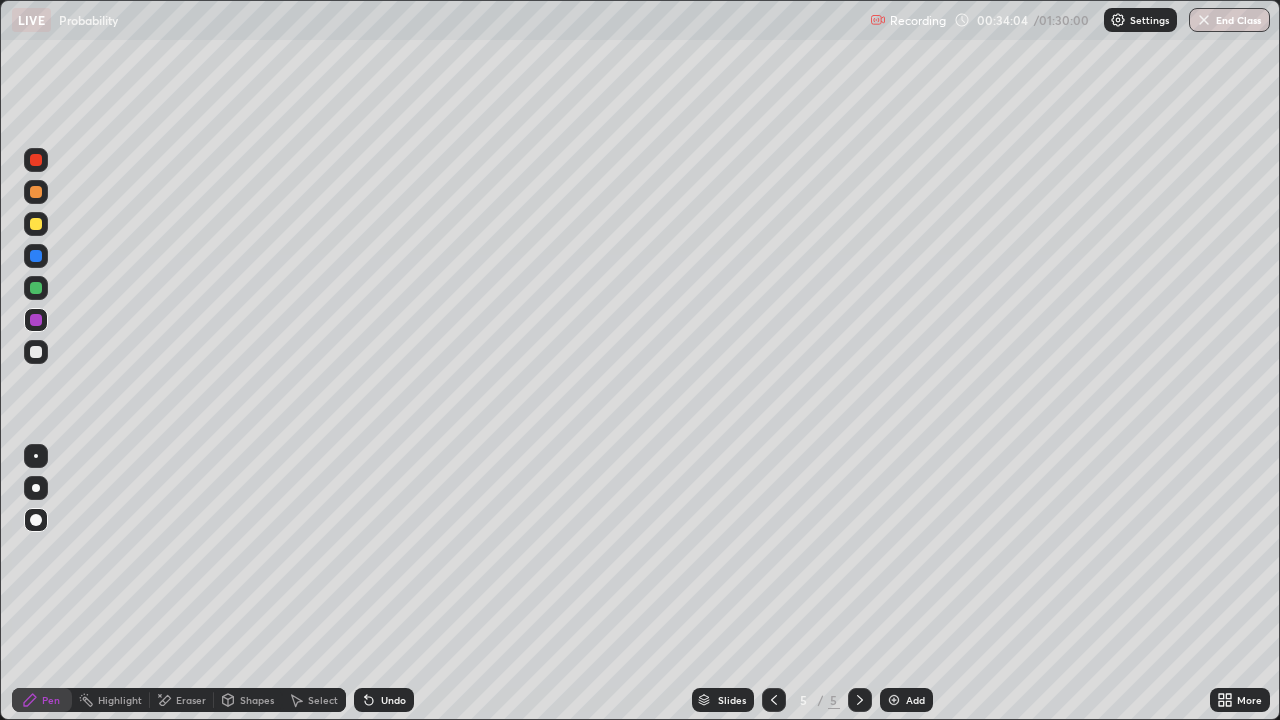 click on "Undo" at bounding box center (393, 700) 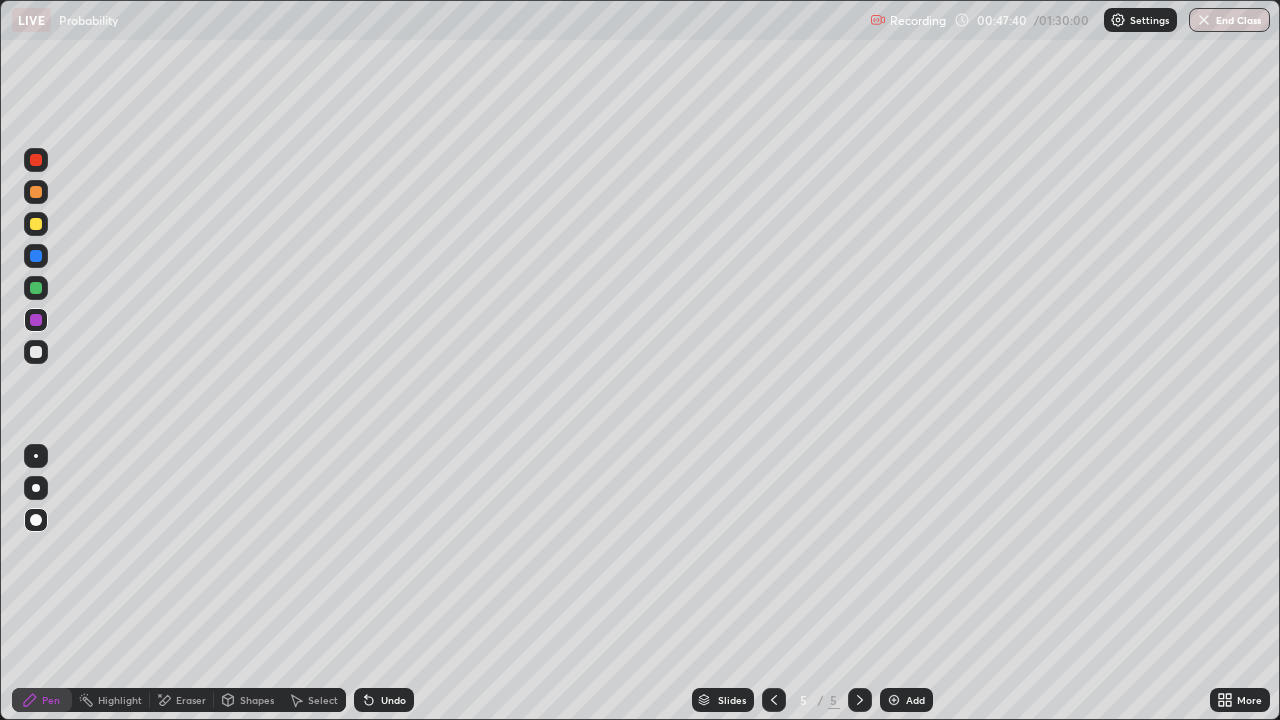 click on "Add" at bounding box center (915, 700) 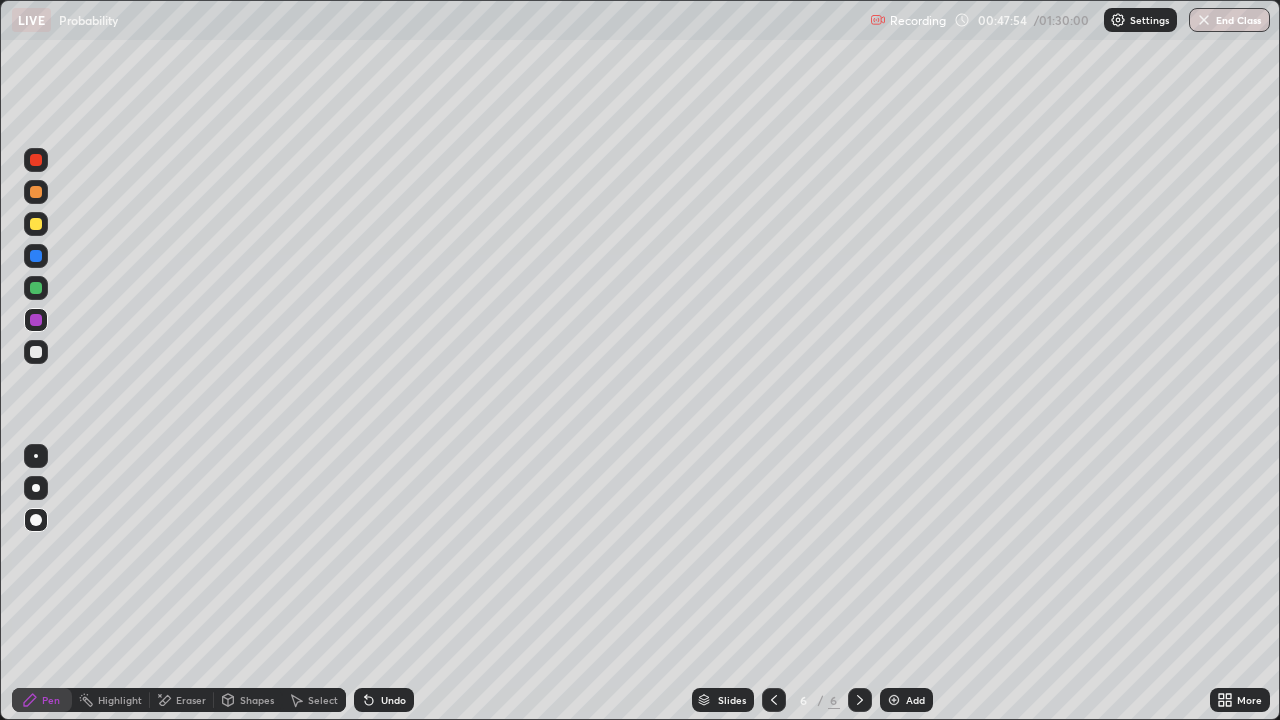 click at bounding box center (36, 160) 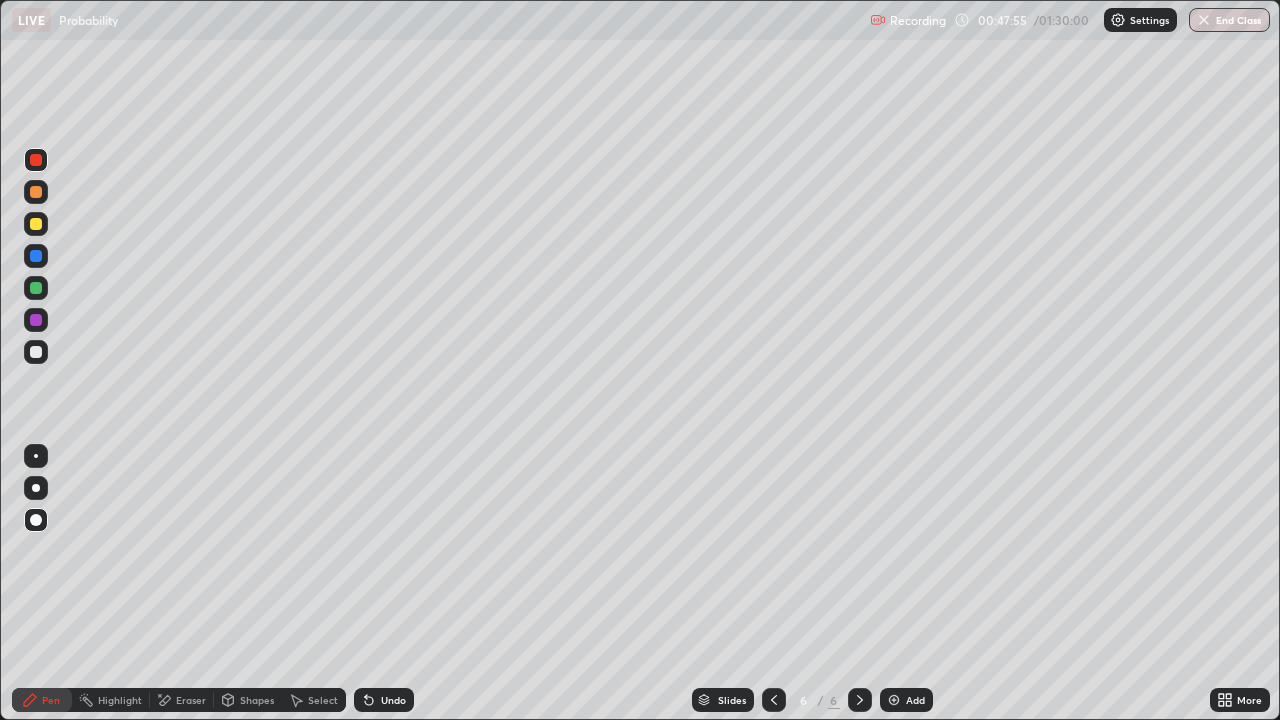 click at bounding box center (36, 192) 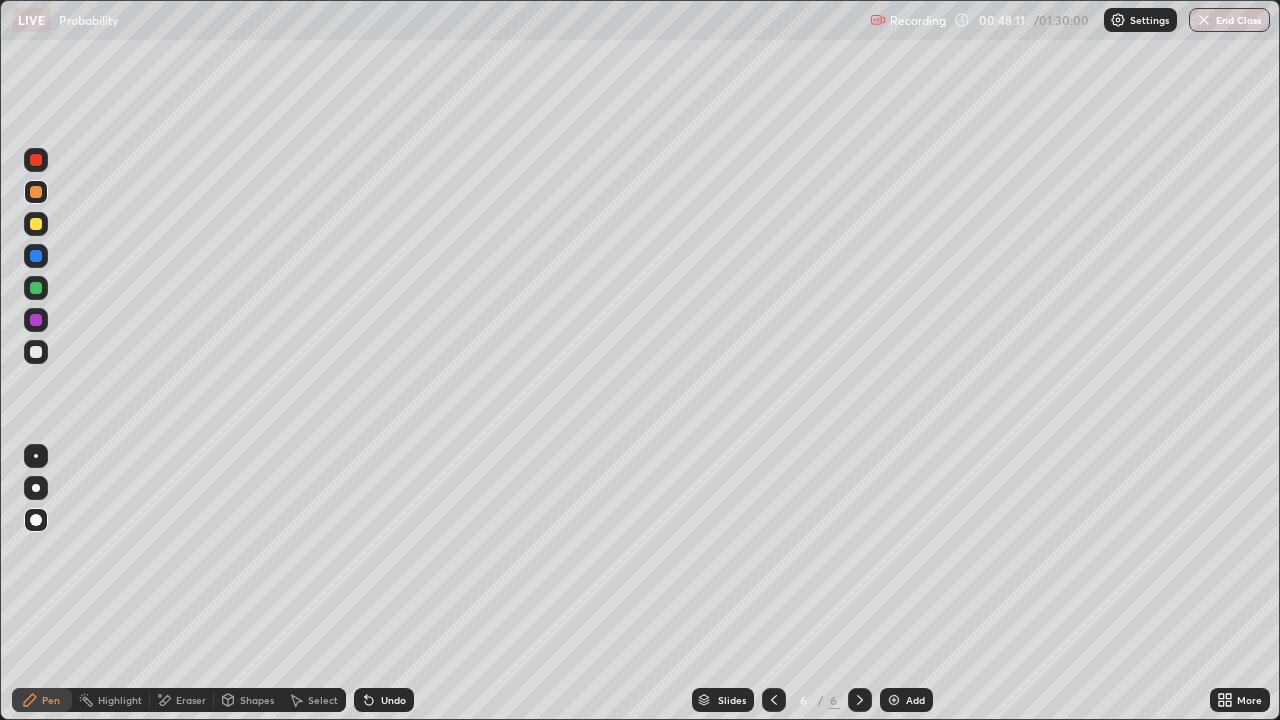 click at bounding box center [36, 352] 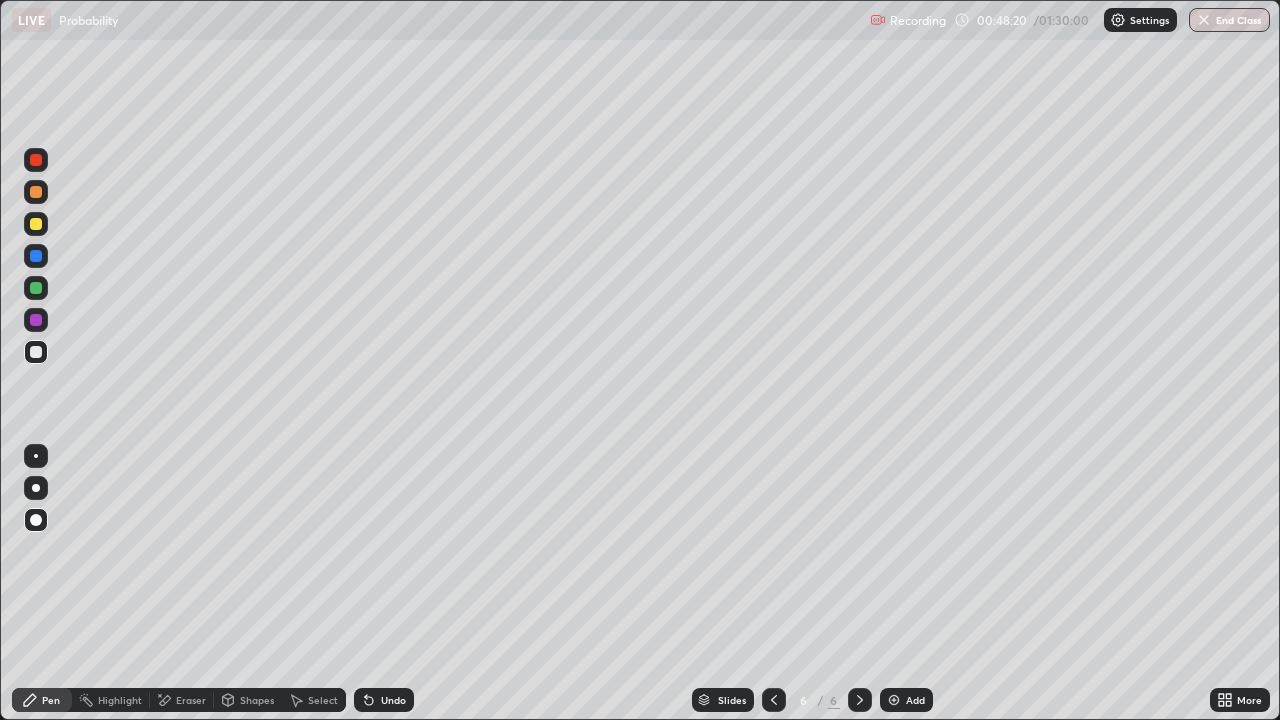 click at bounding box center (36, 320) 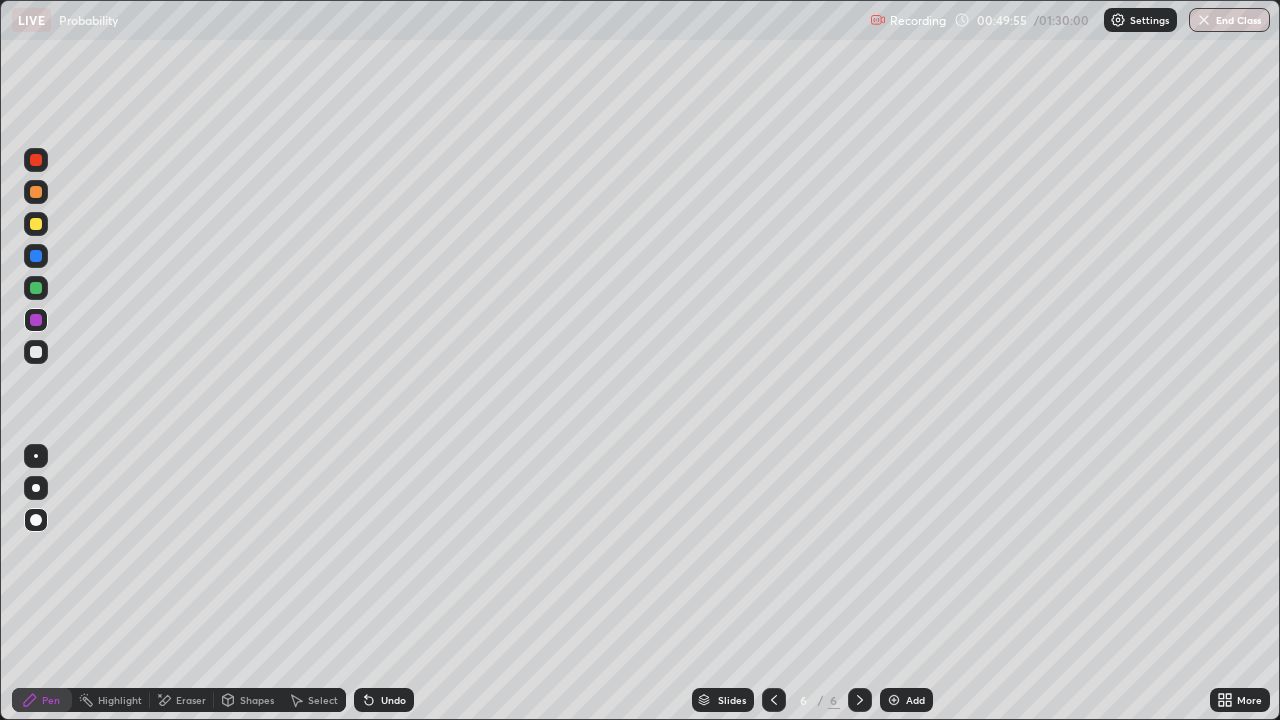 click at bounding box center [36, 288] 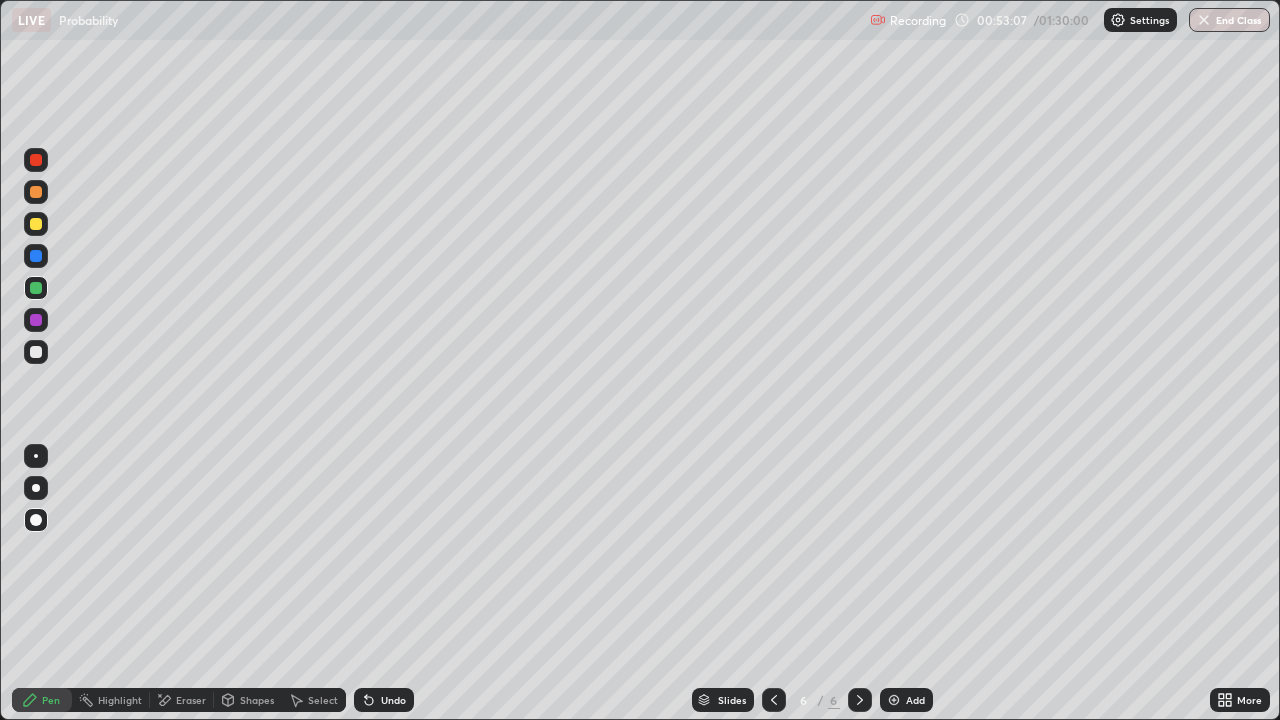 click at bounding box center [894, 700] 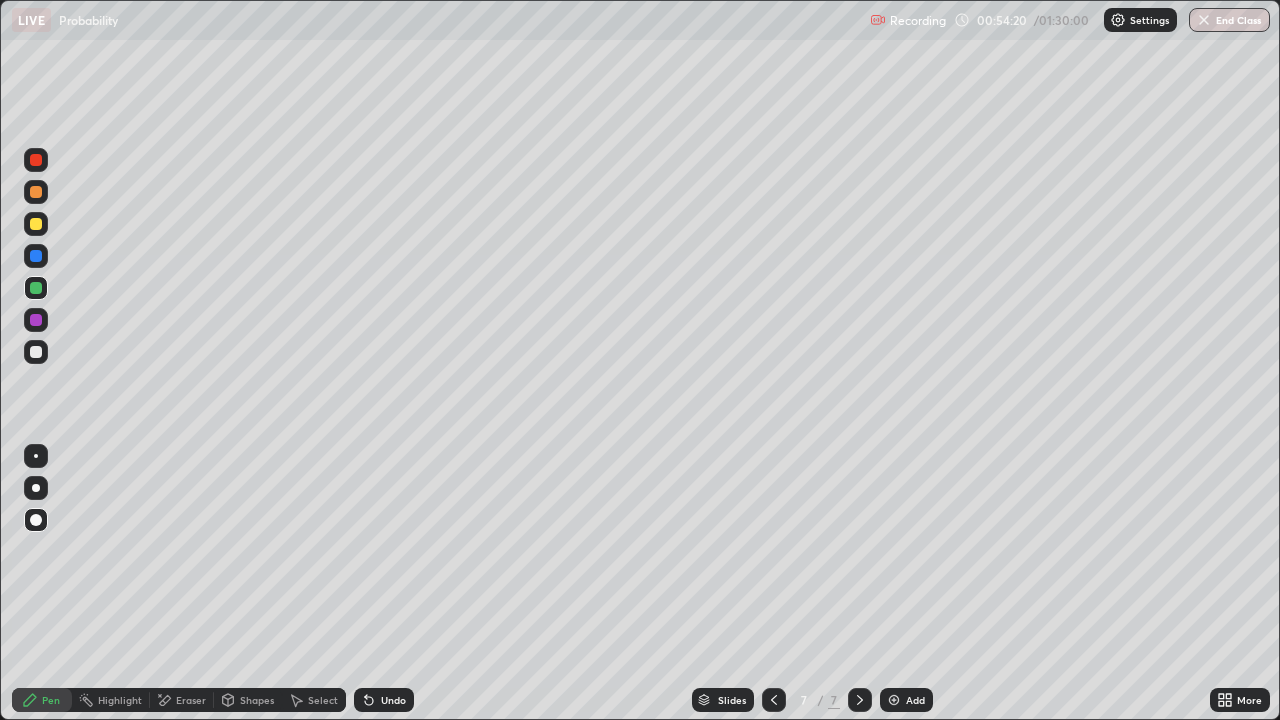 click on "Undo" at bounding box center (384, 700) 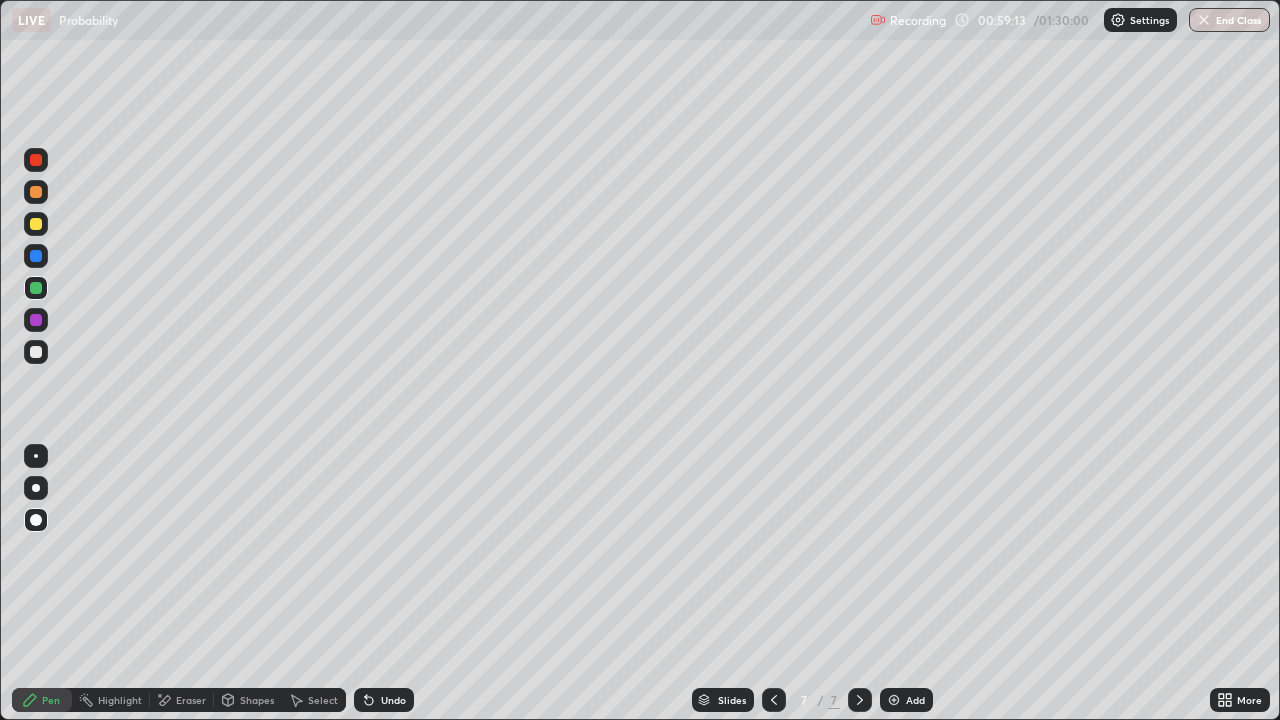 click on "Eraser" at bounding box center (191, 700) 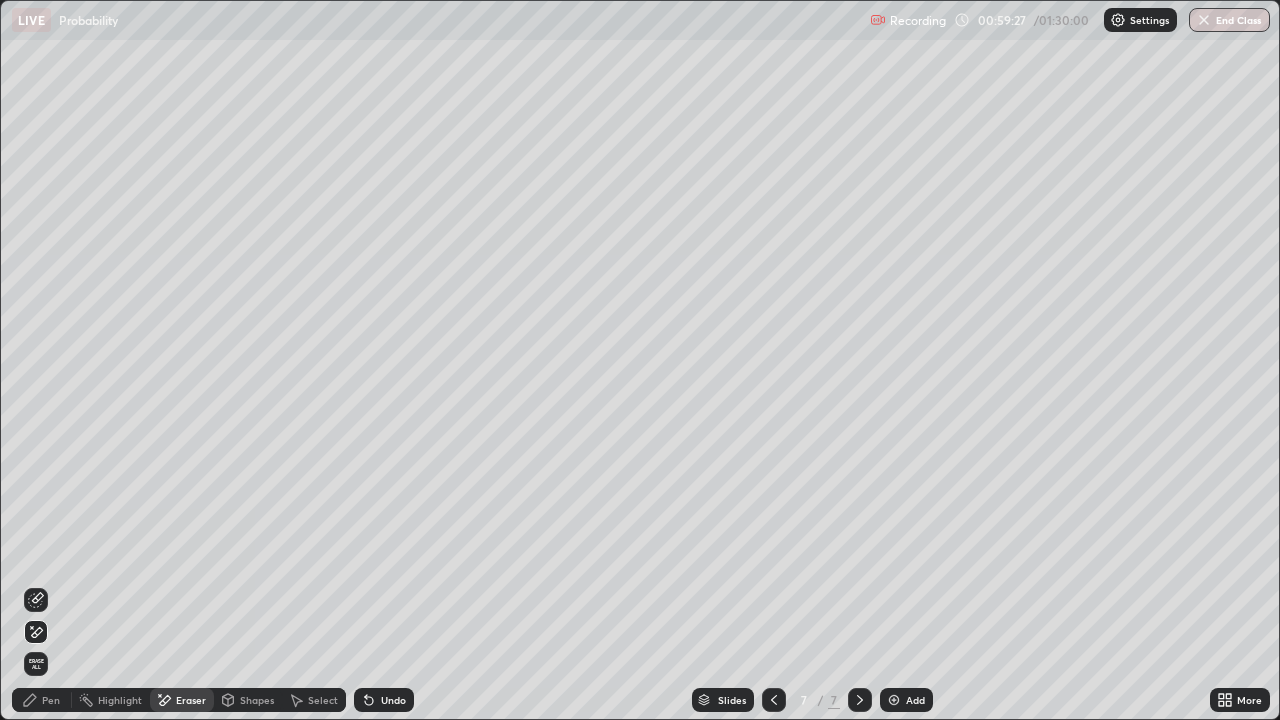 click on "Pen" at bounding box center (42, 700) 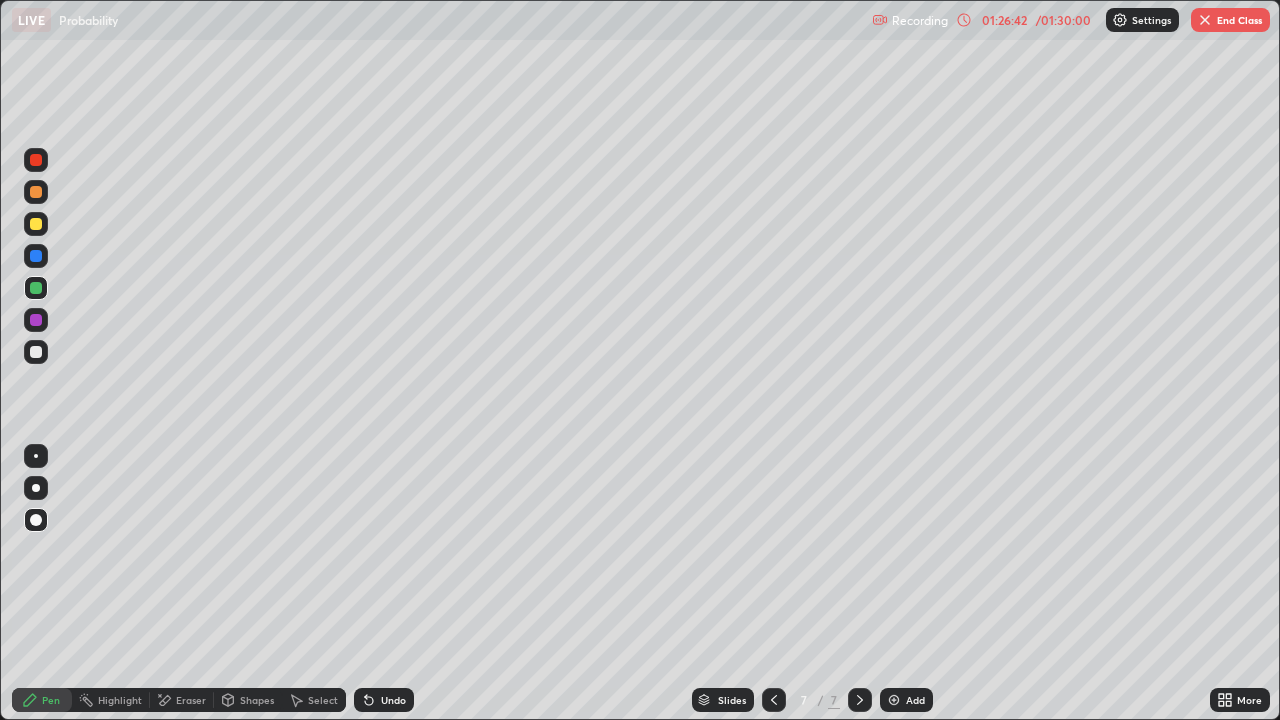 click on "End Class" at bounding box center [1230, 20] 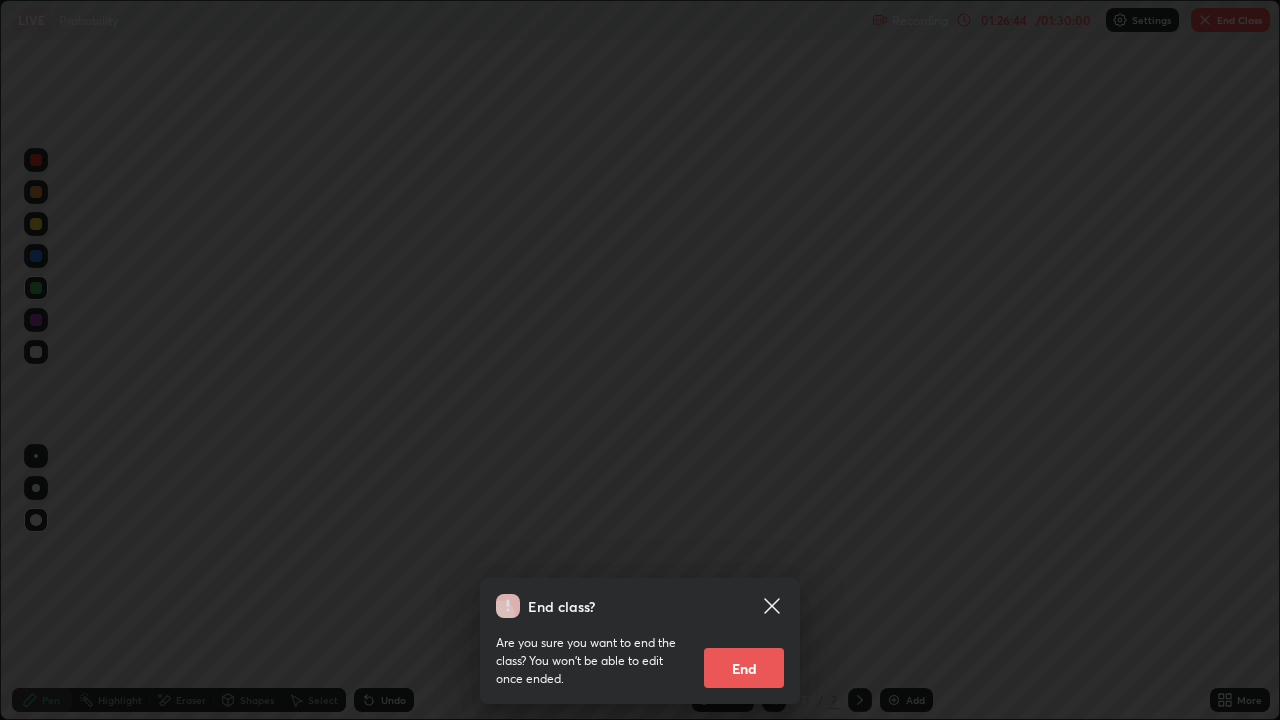 click on "End" at bounding box center [744, 668] 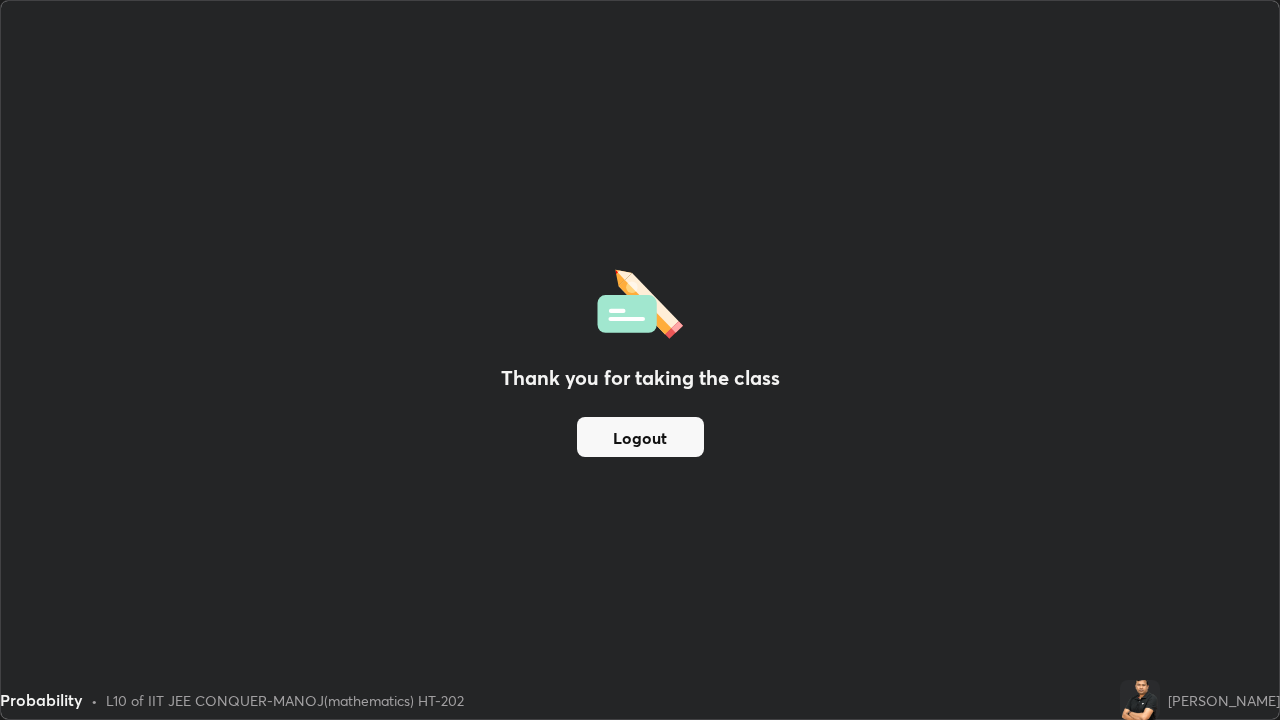 click on "Logout" at bounding box center [640, 437] 